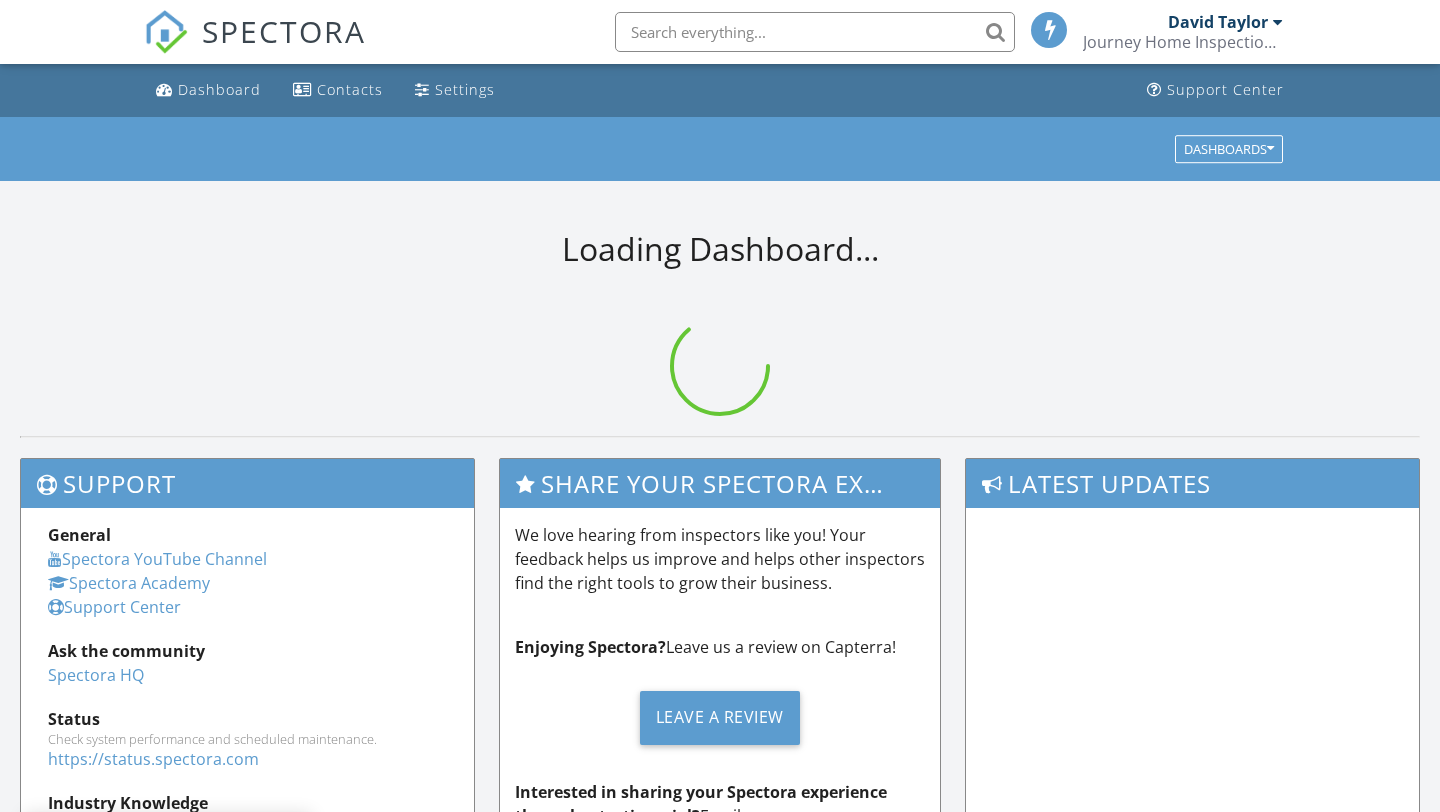scroll, scrollTop: 0, scrollLeft: 0, axis: both 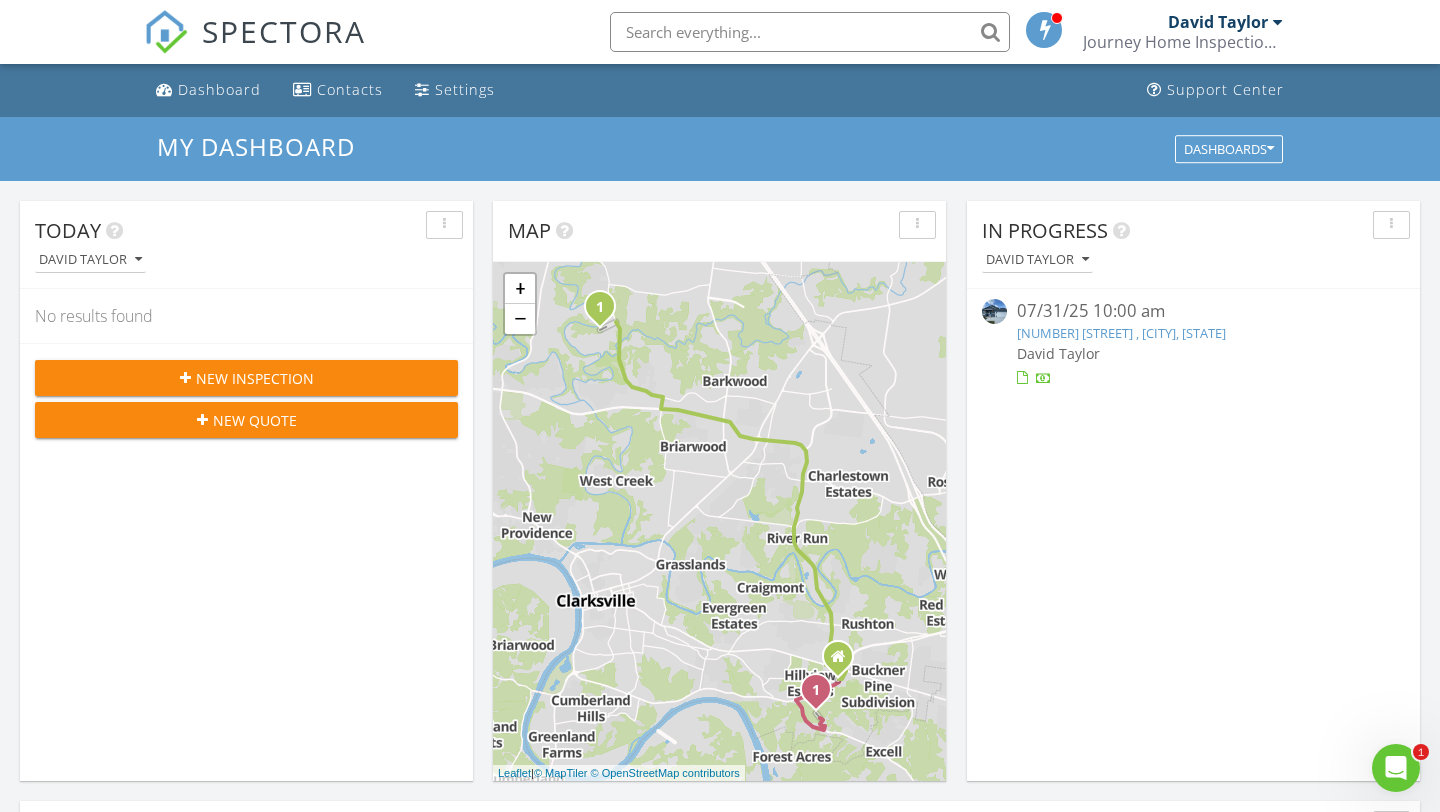 click on "342 Galway Dr , Clarksville, TN 37042" at bounding box center [1121, 333] 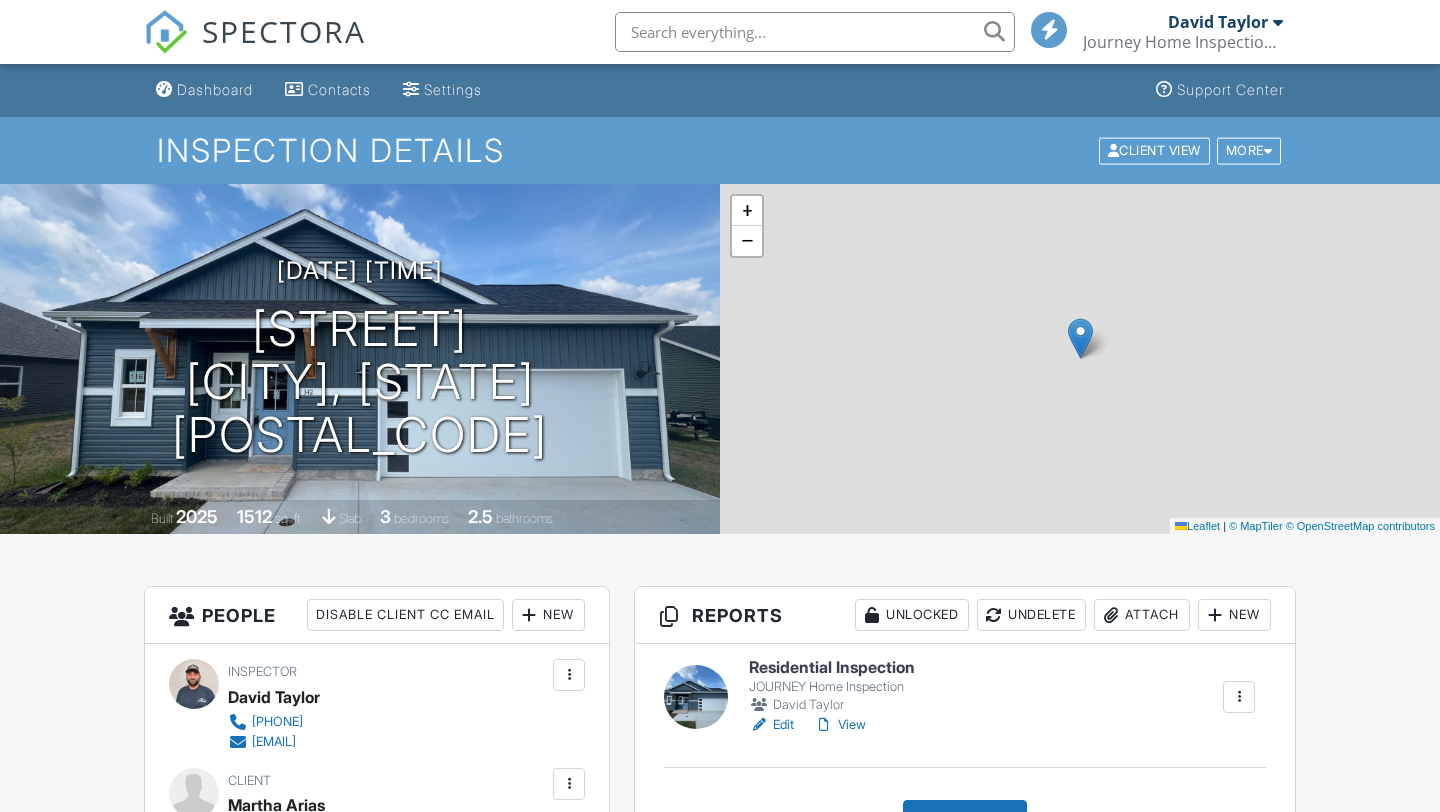 scroll, scrollTop: 0, scrollLeft: 0, axis: both 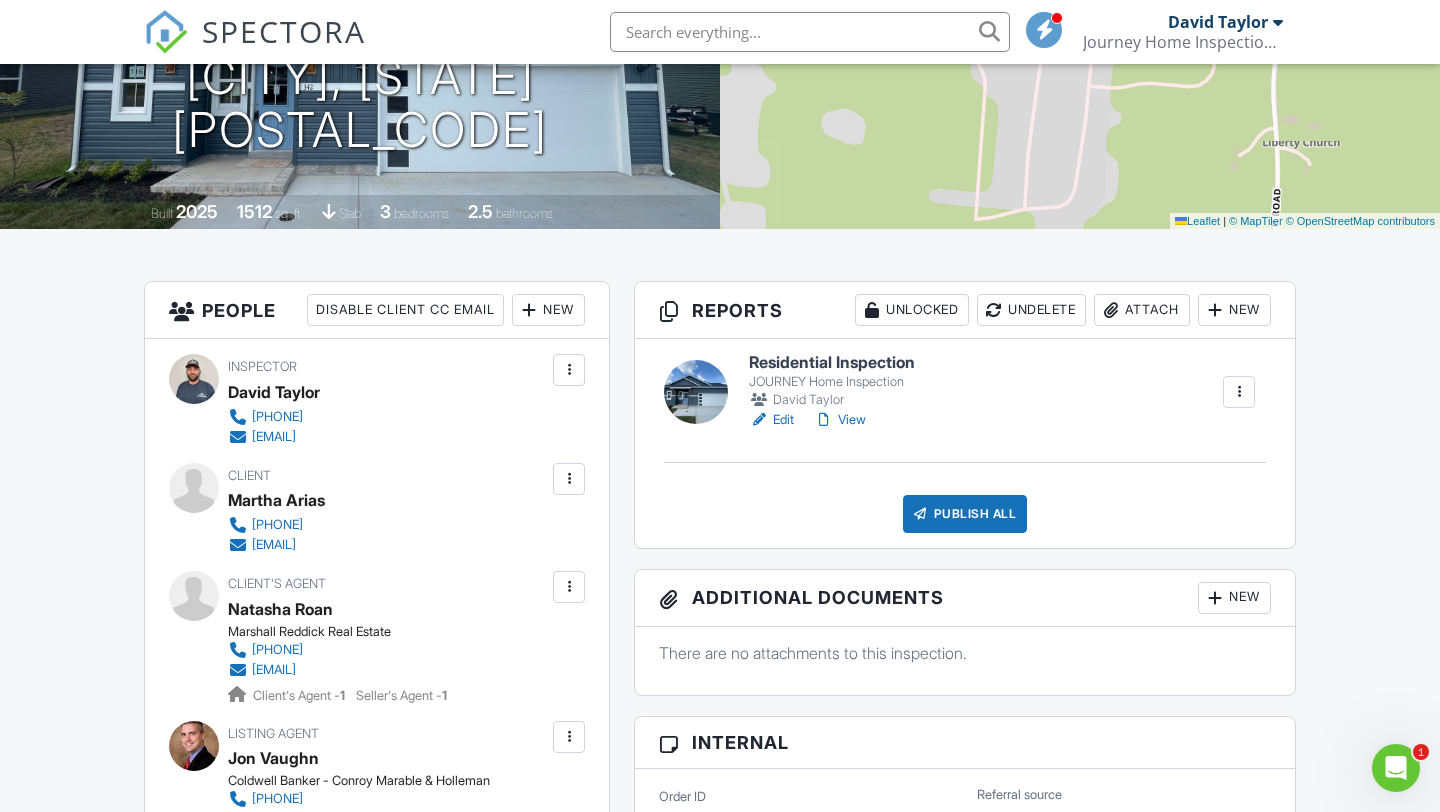 click on "View" at bounding box center [840, 420] 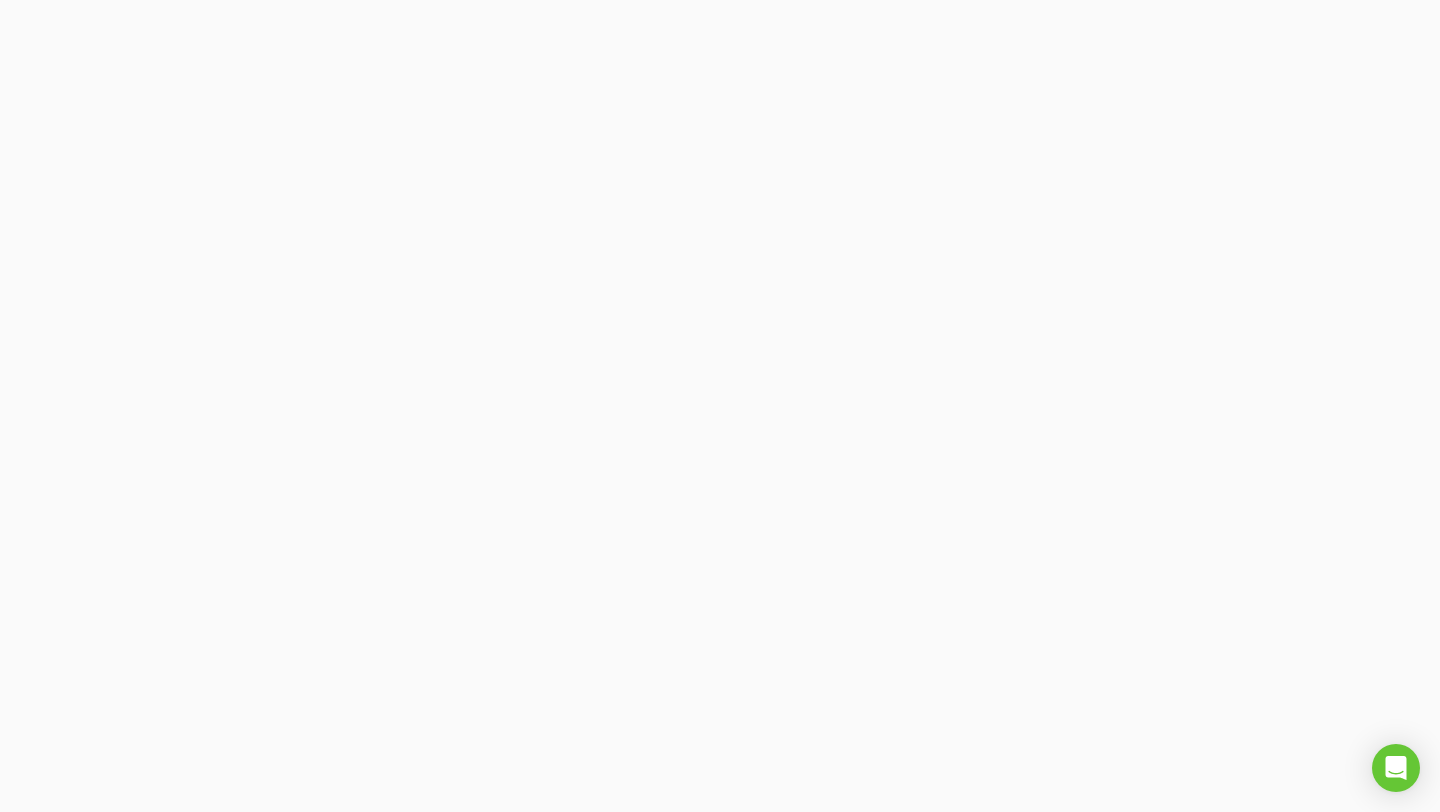 scroll, scrollTop: 0, scrollLeft: 0, axis: both 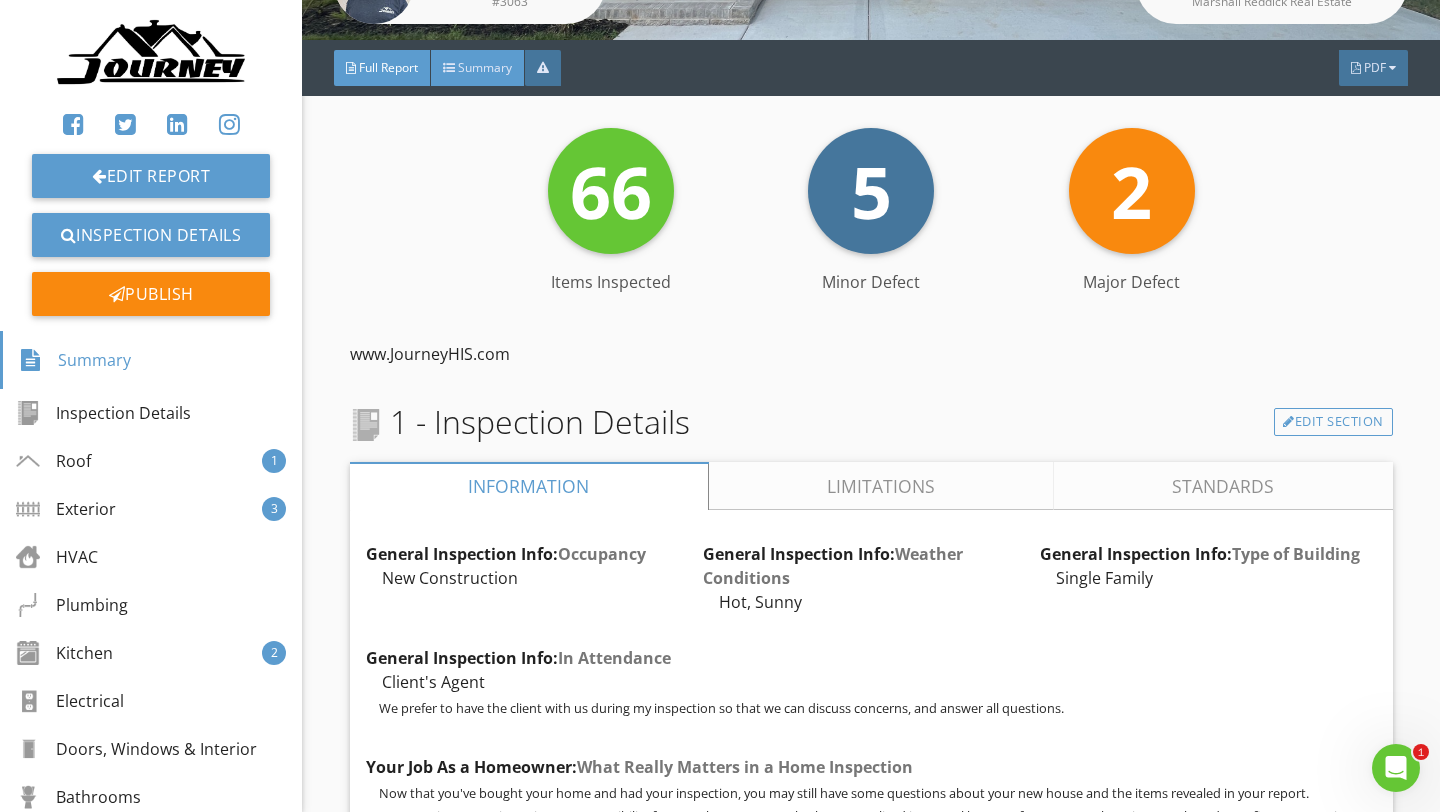 click on "Summary" at bounding box center (485, 67) 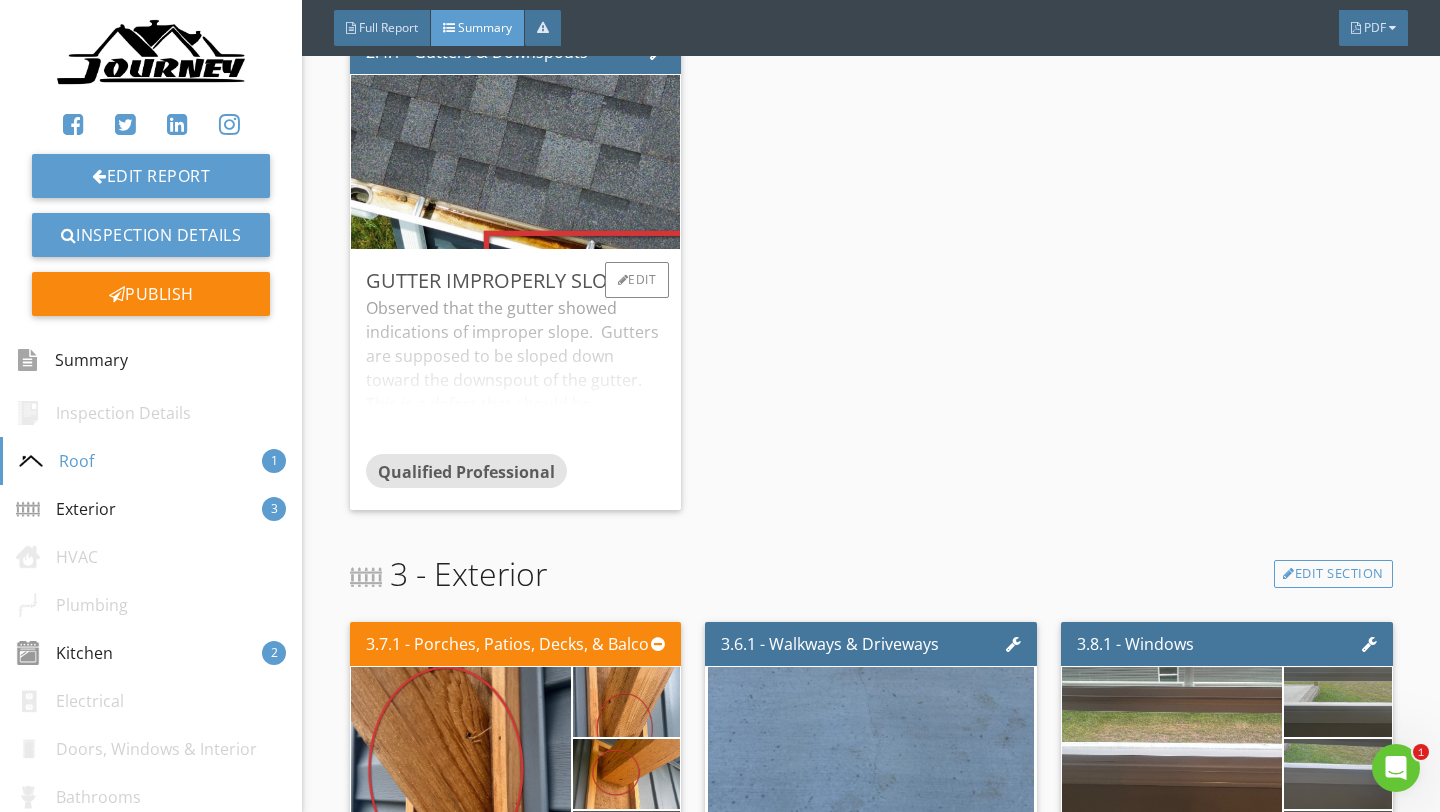 scroll, scrollTop: 631, scrollLeft: 0, axis: vertical 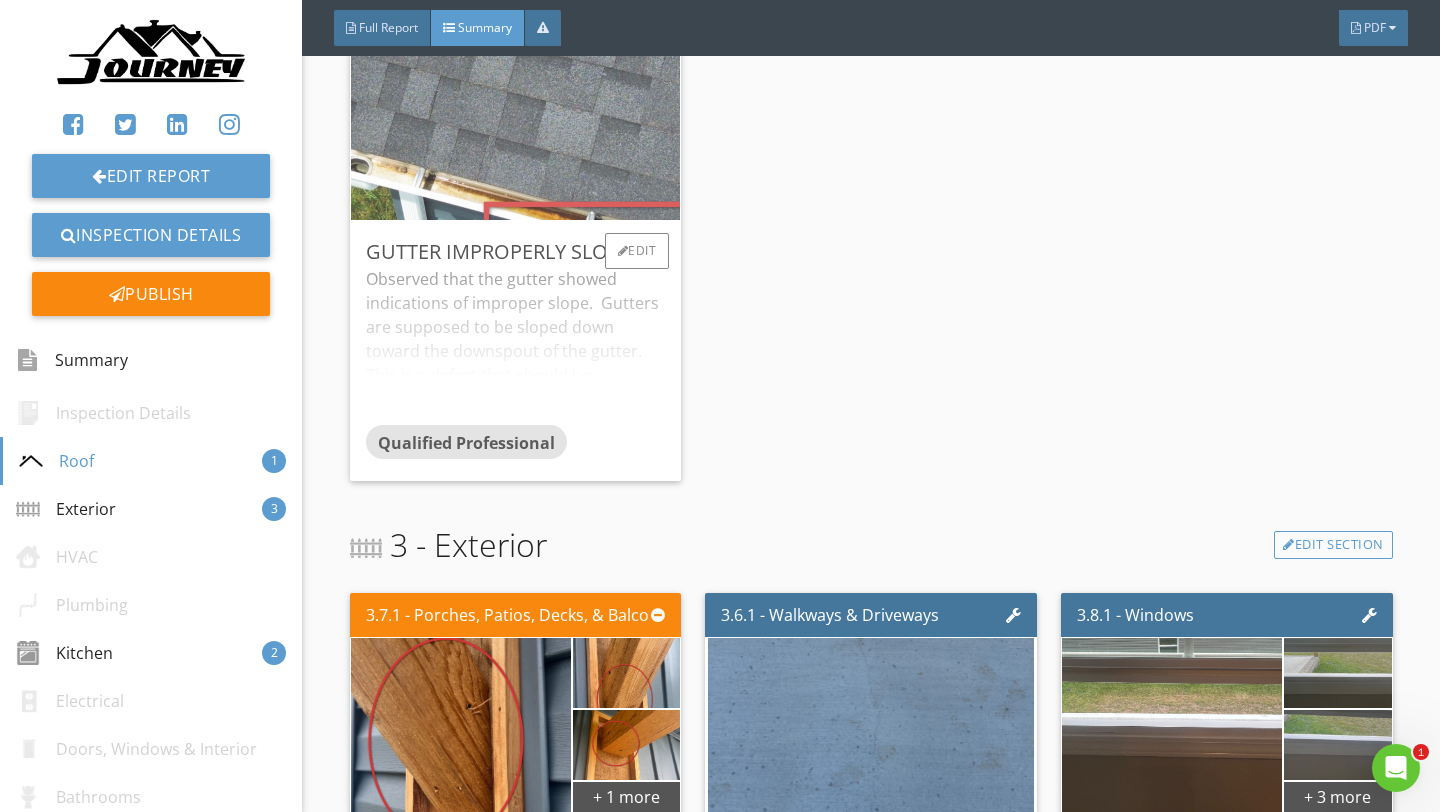 click at bounding box center [516, 133] 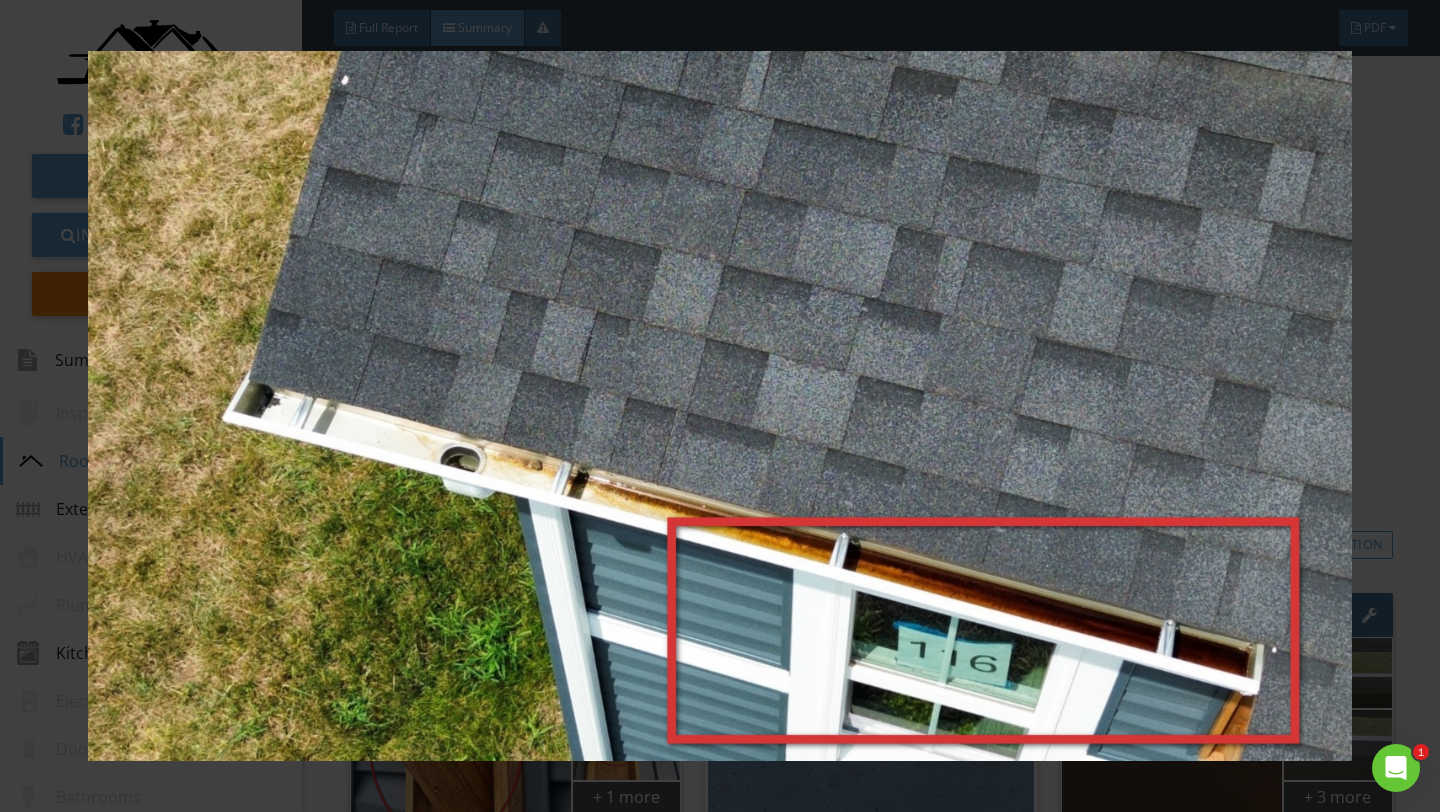 click at bounding box center (719, 406) 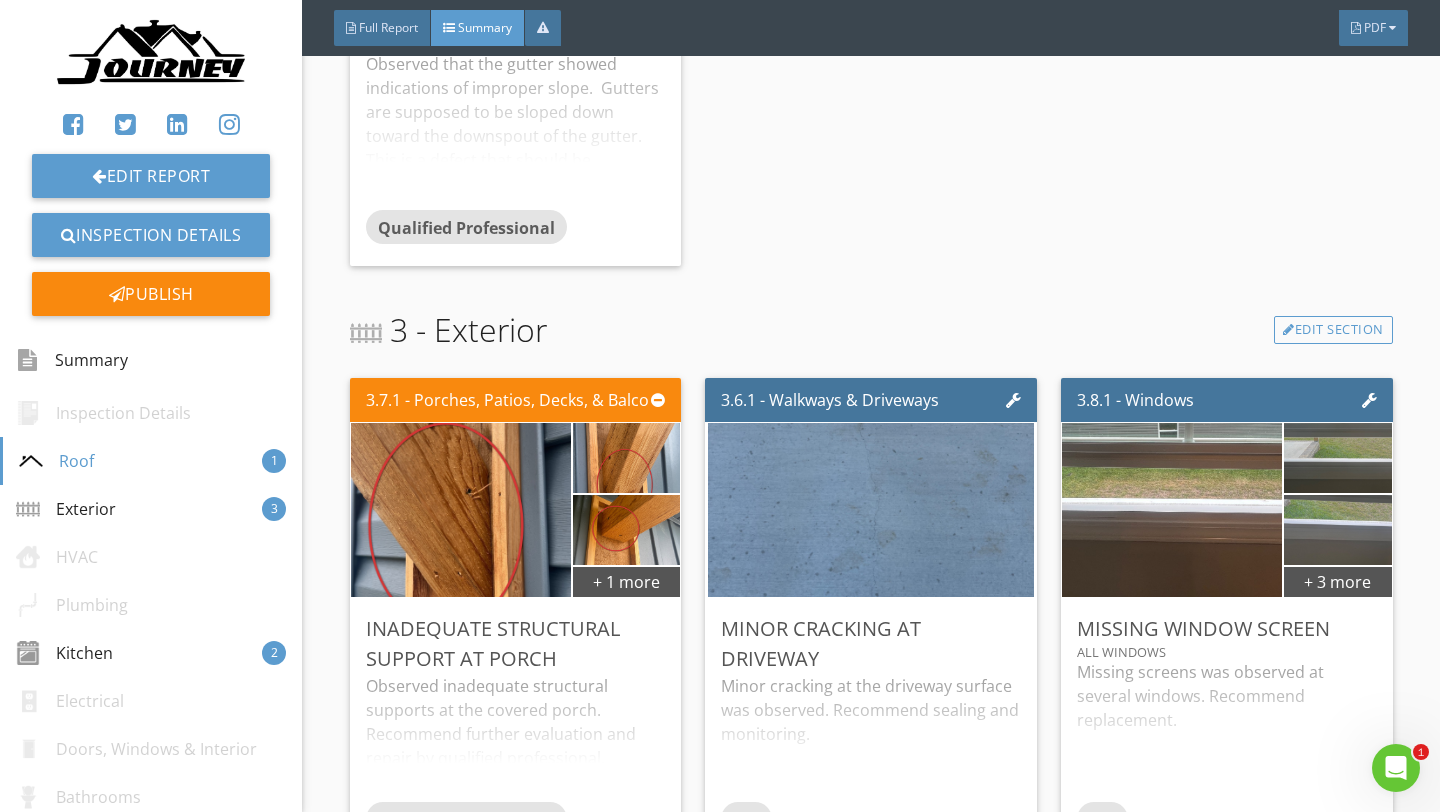 scroll, scrollTop: 848, scrollLeft: 0, axis: vertical 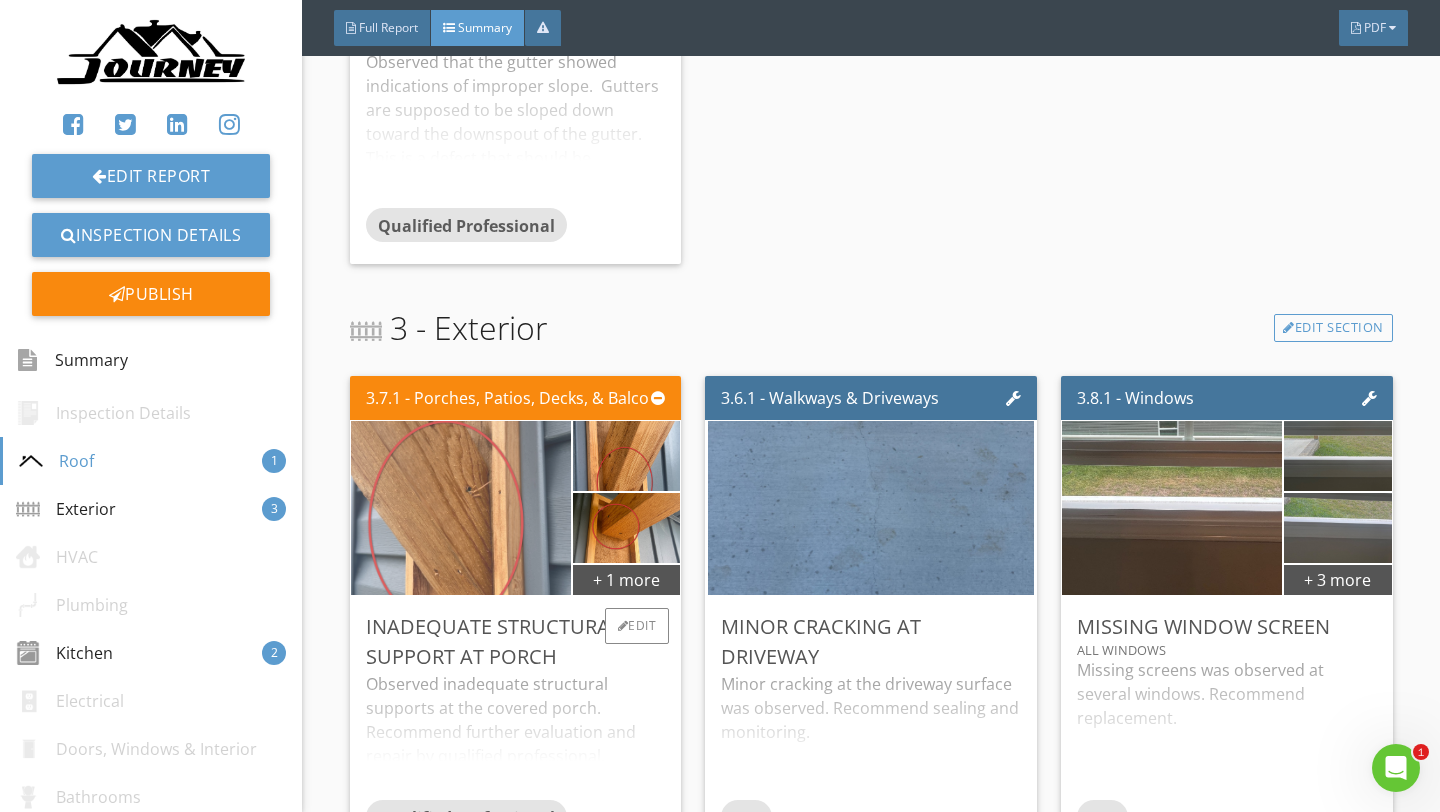 click at bounding box center (460, 508) 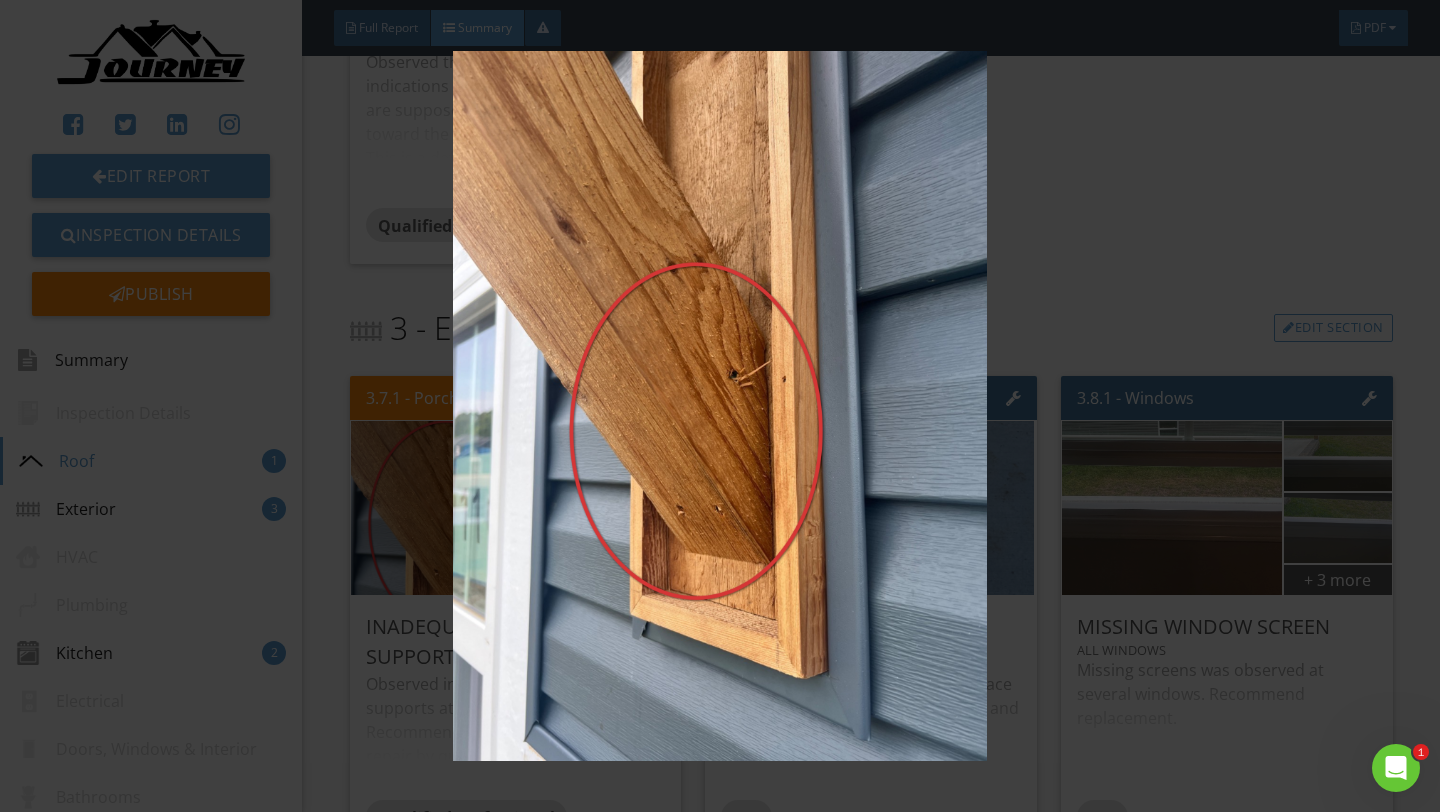 click at bounding box center (719, 406) 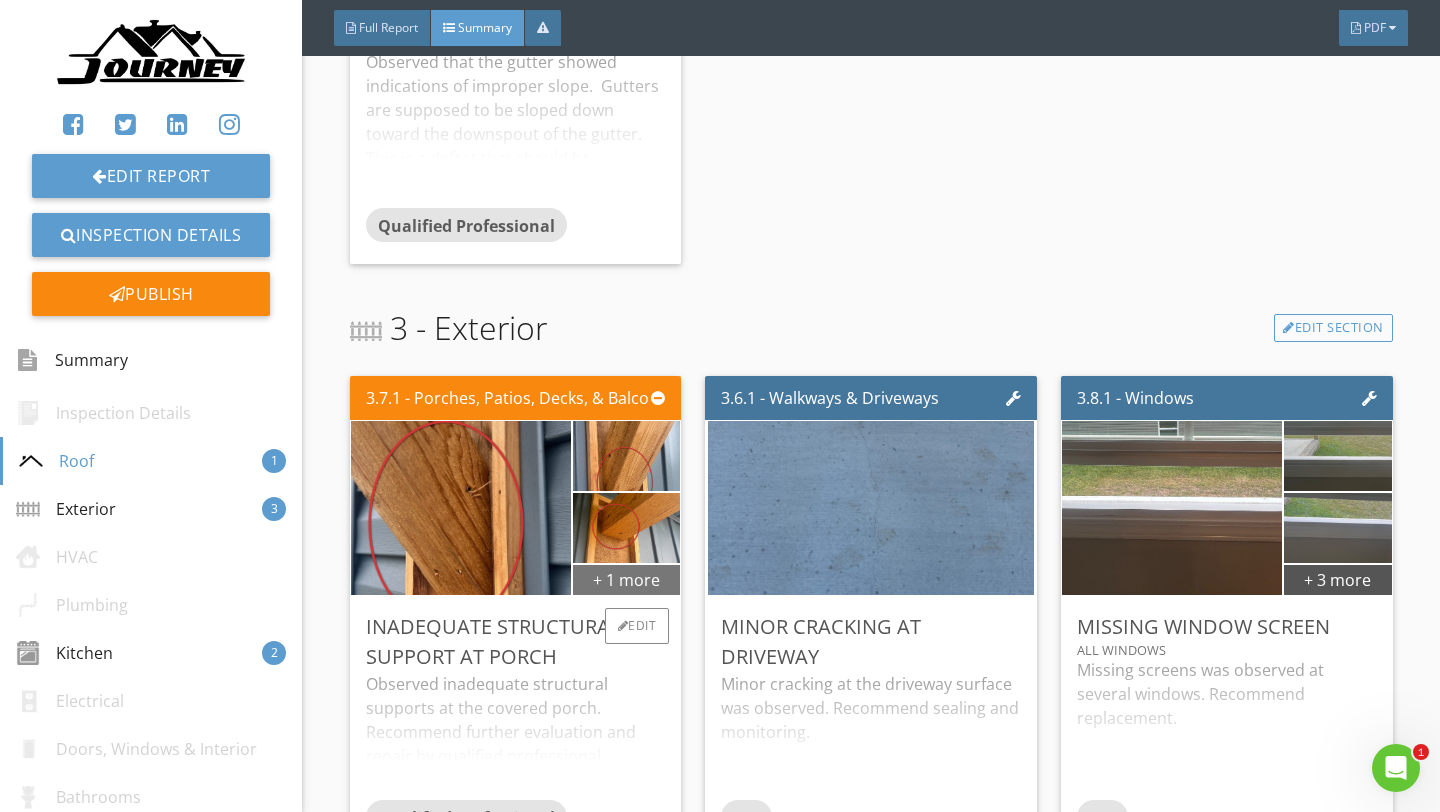 click on "+ 1 more" at bounding box center [627, 579] 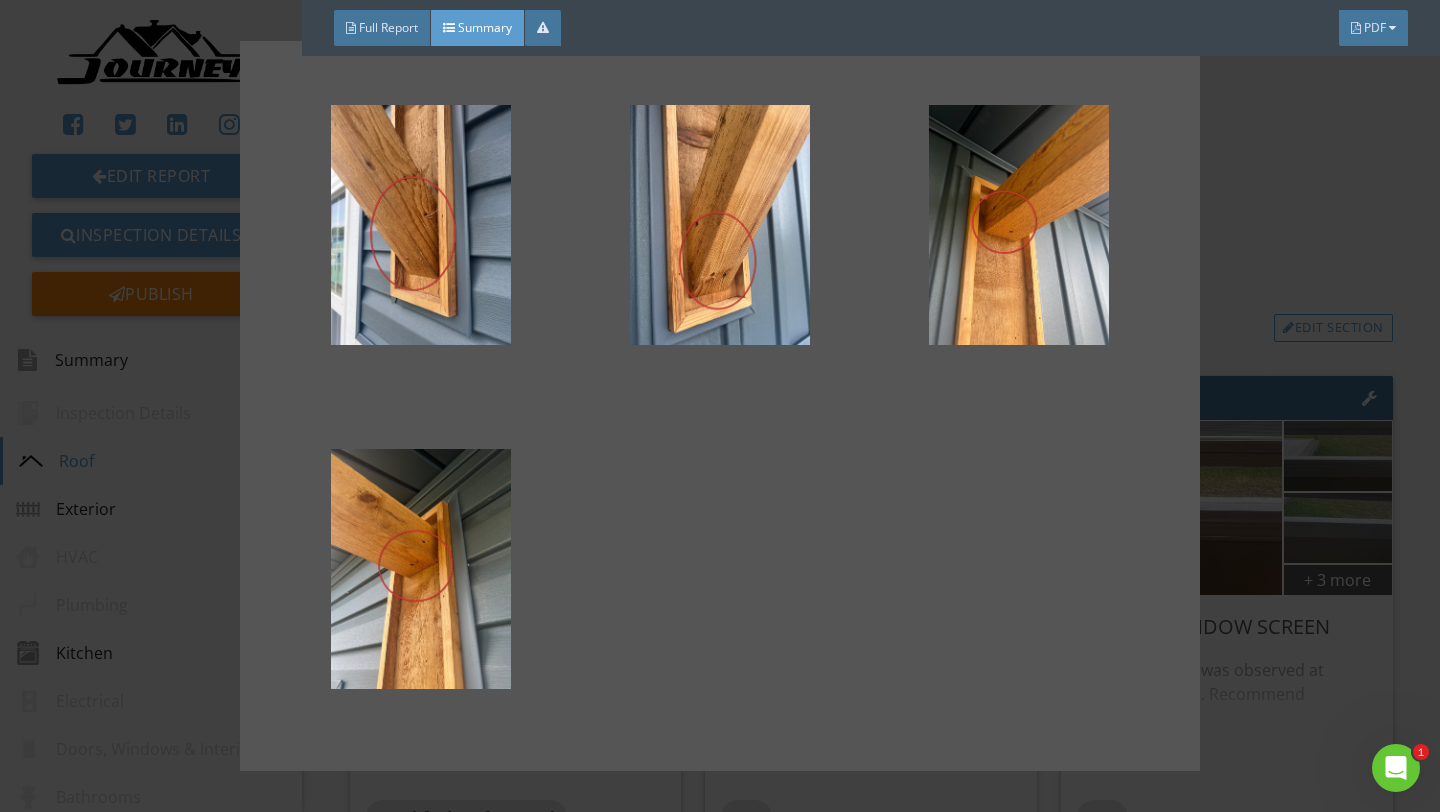 click at bounding box center [720, 406] 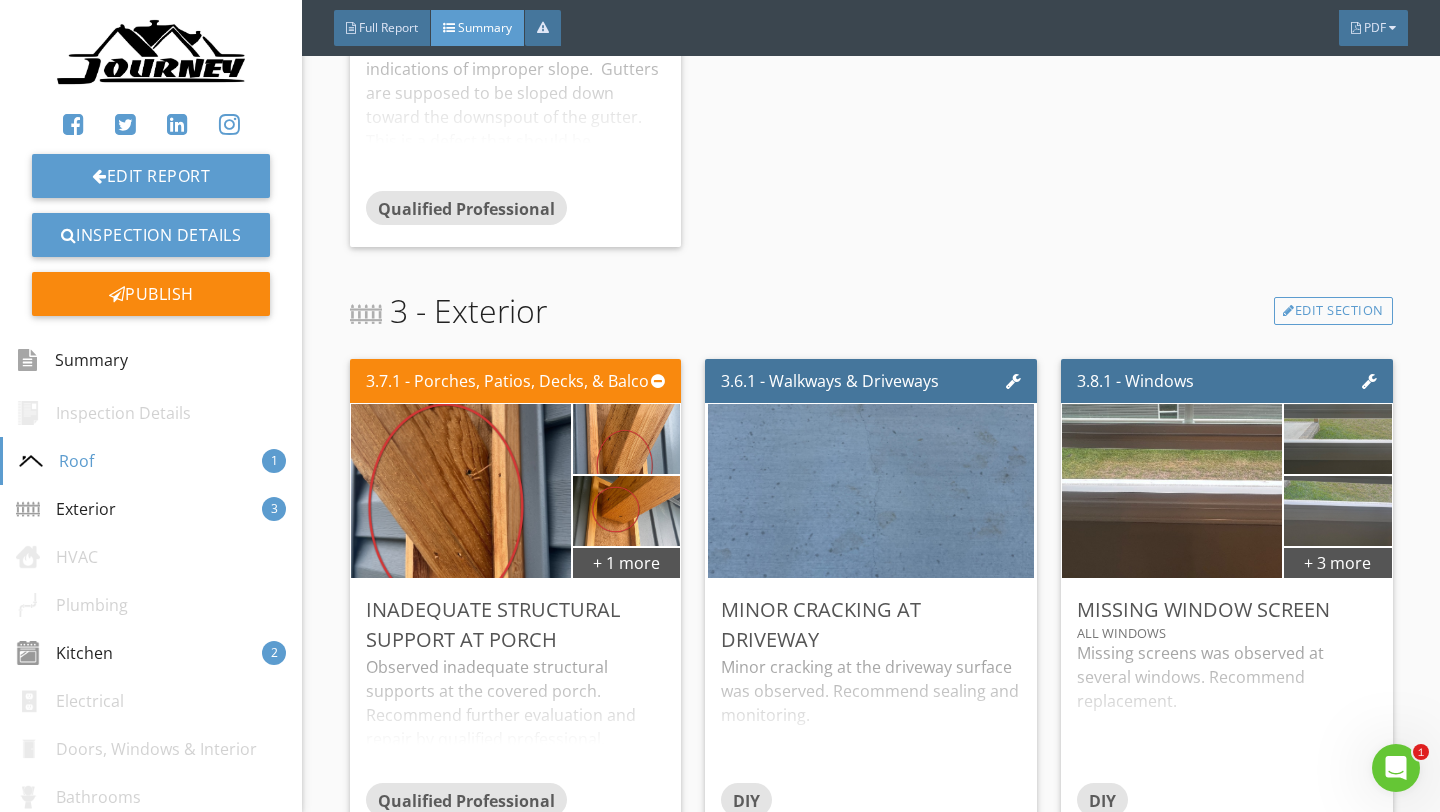 scroll, scrollTop: 865, scrollLeft: 0, axis: vertical 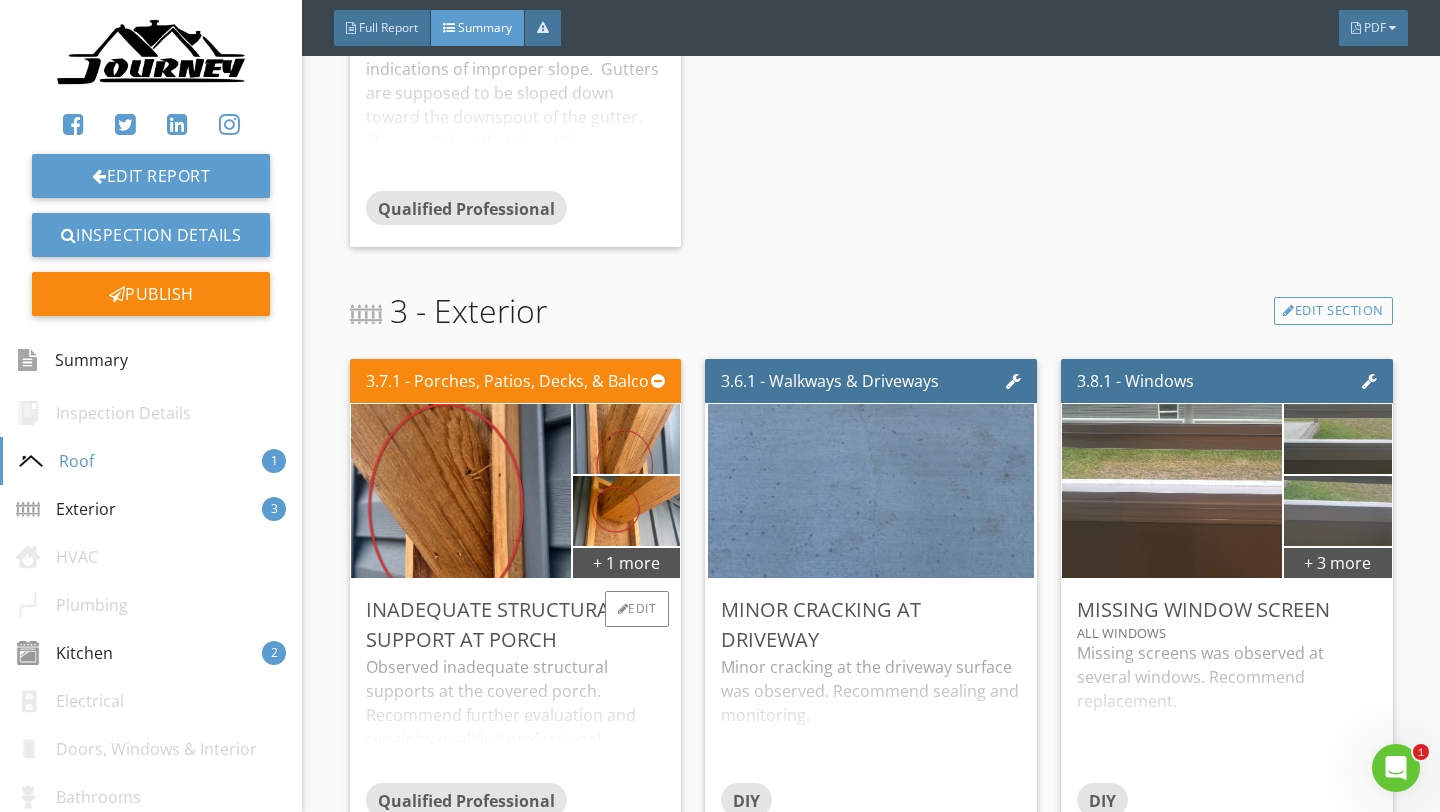 click on "Inadequate Structural Support at Porch" at bounding box center (516, 625) 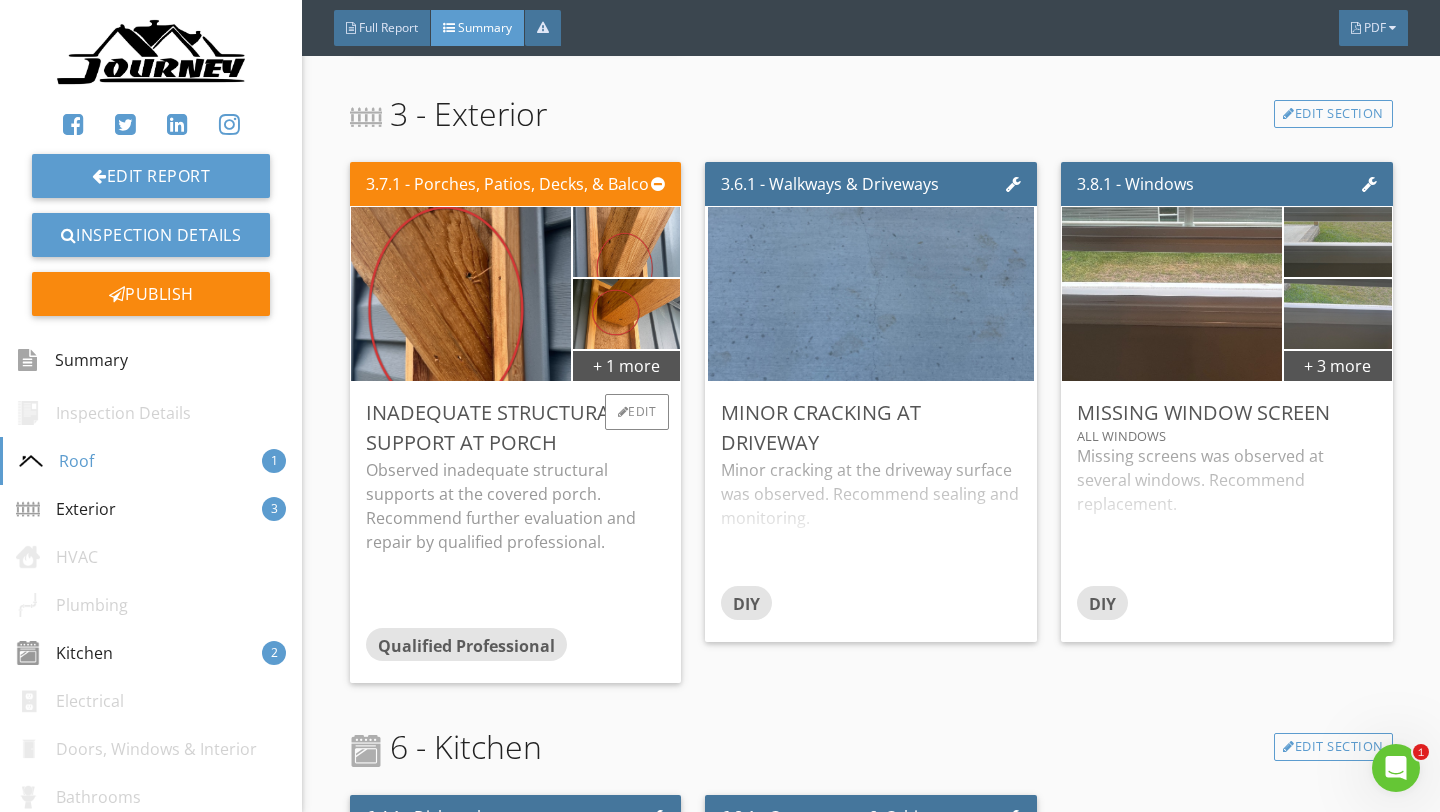 scroll, scrollTop: 1112, scrollLeft: 0, axis: vertical 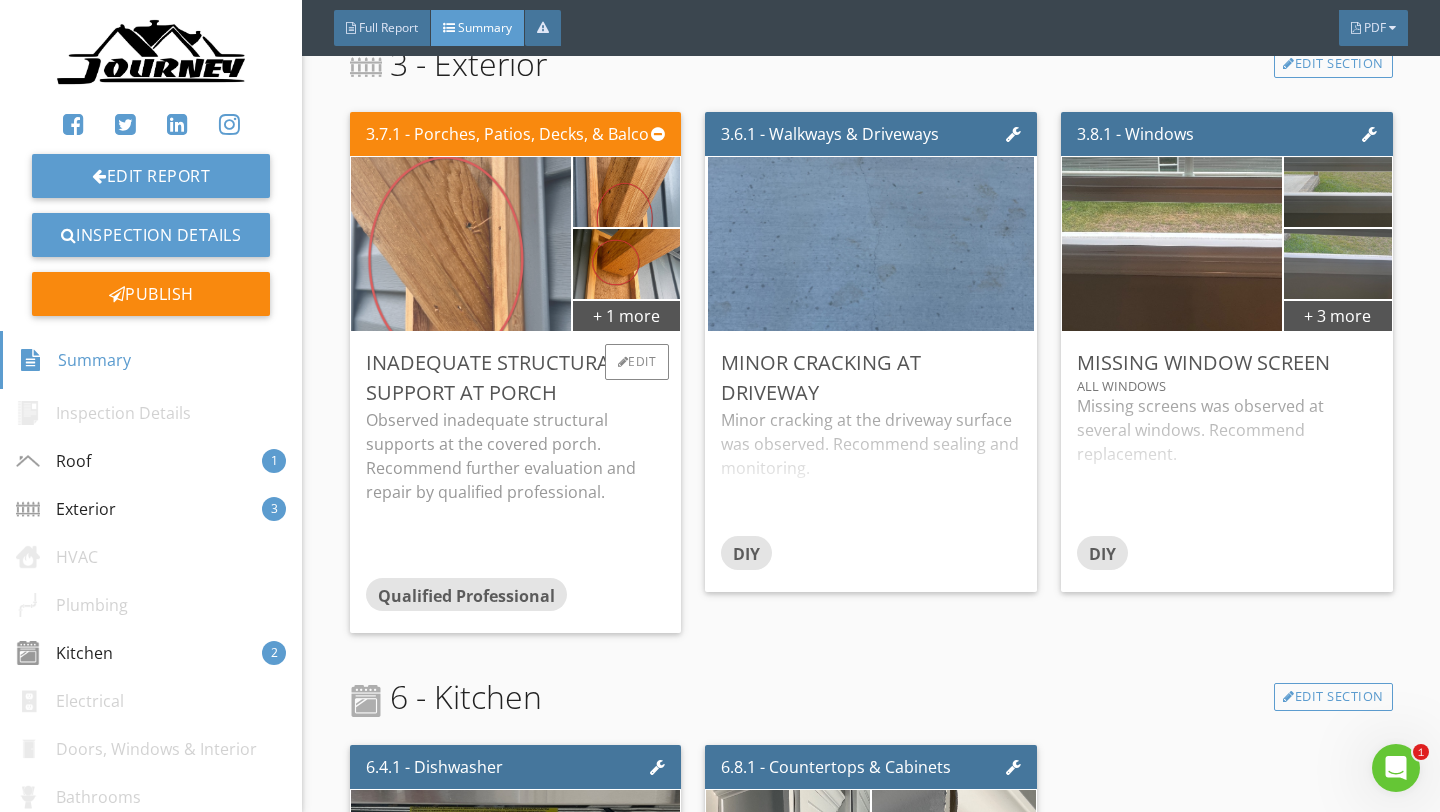 click at bounding box center [460, 244] 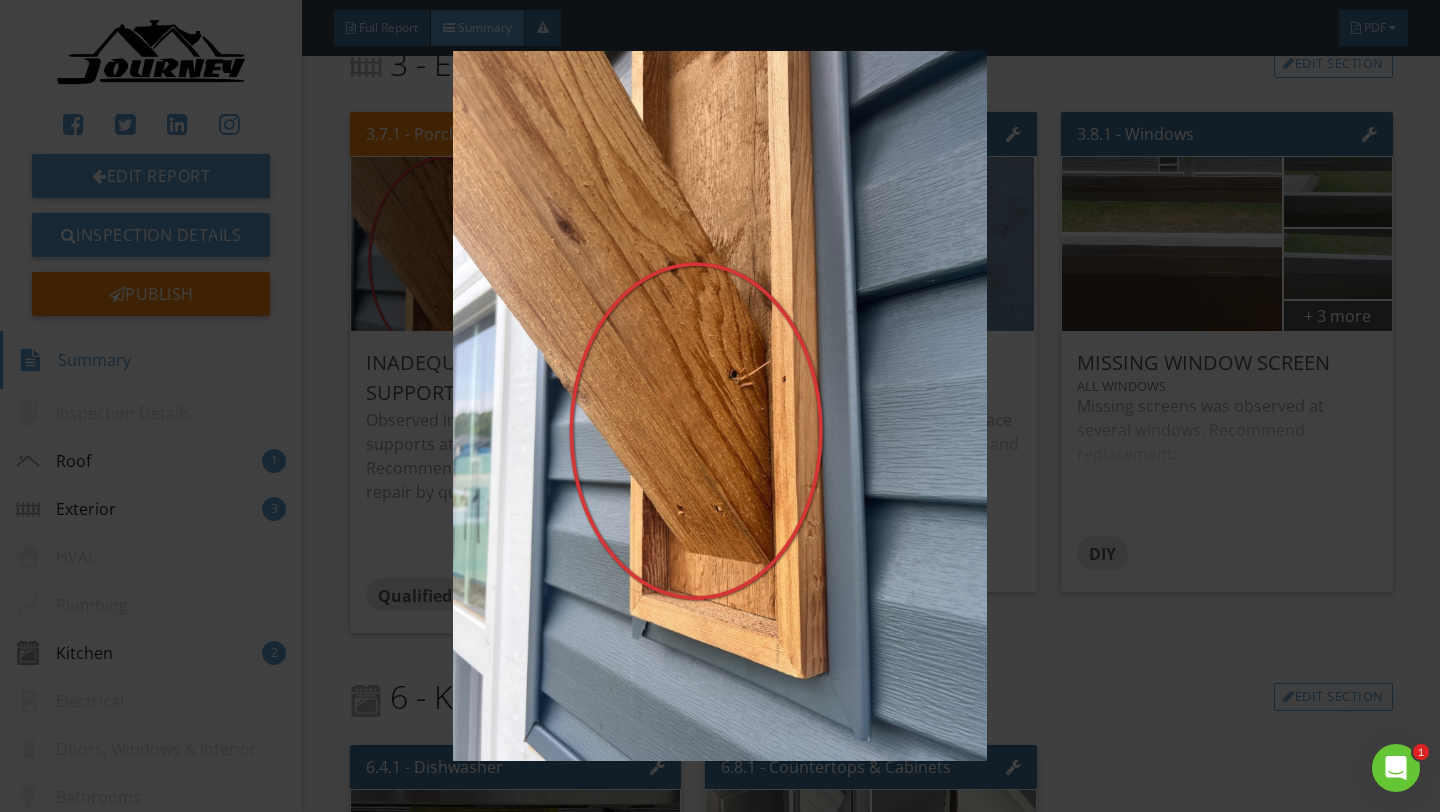 click at bounding box center [719, 406] 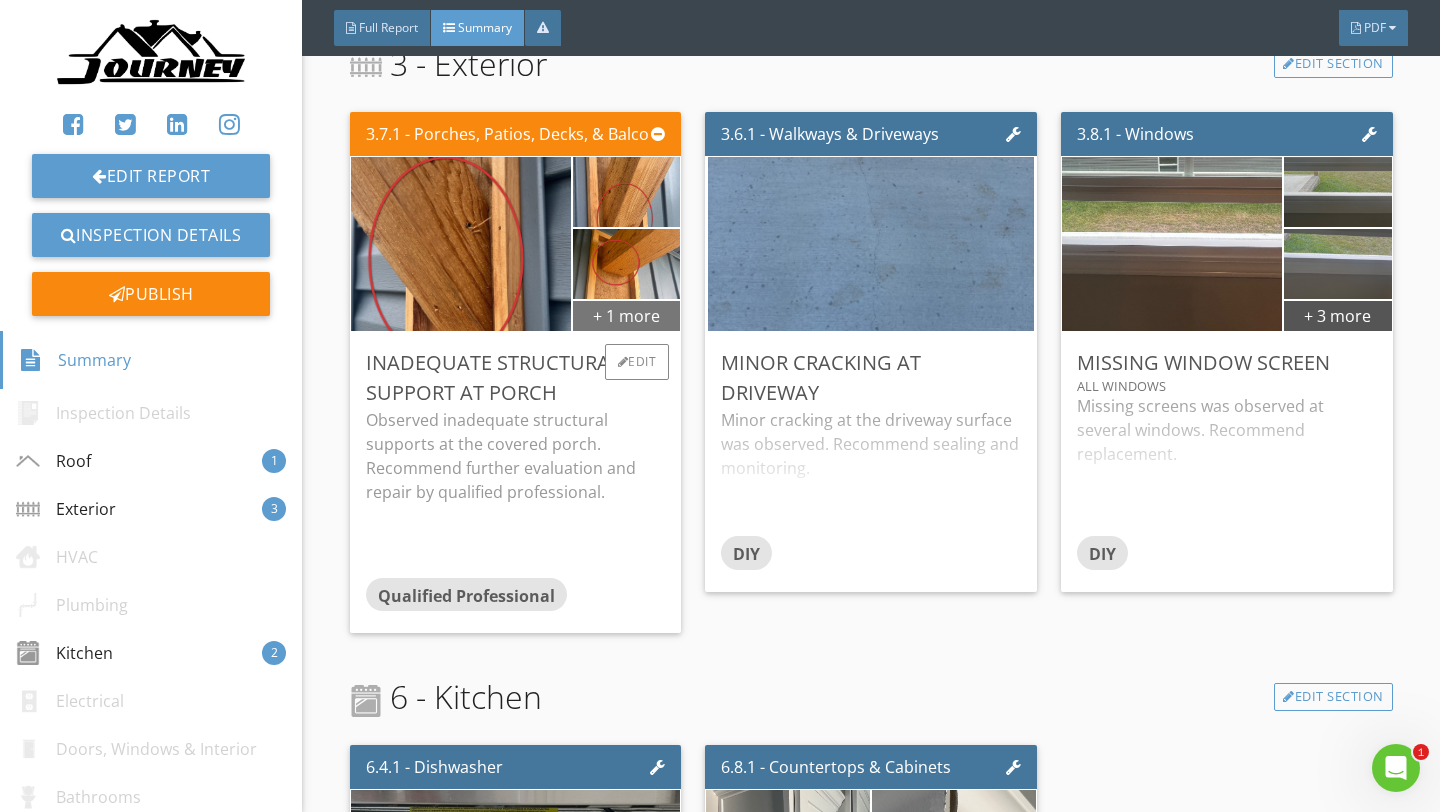 click on "+ 1 more" at bounding box center (627, 315) 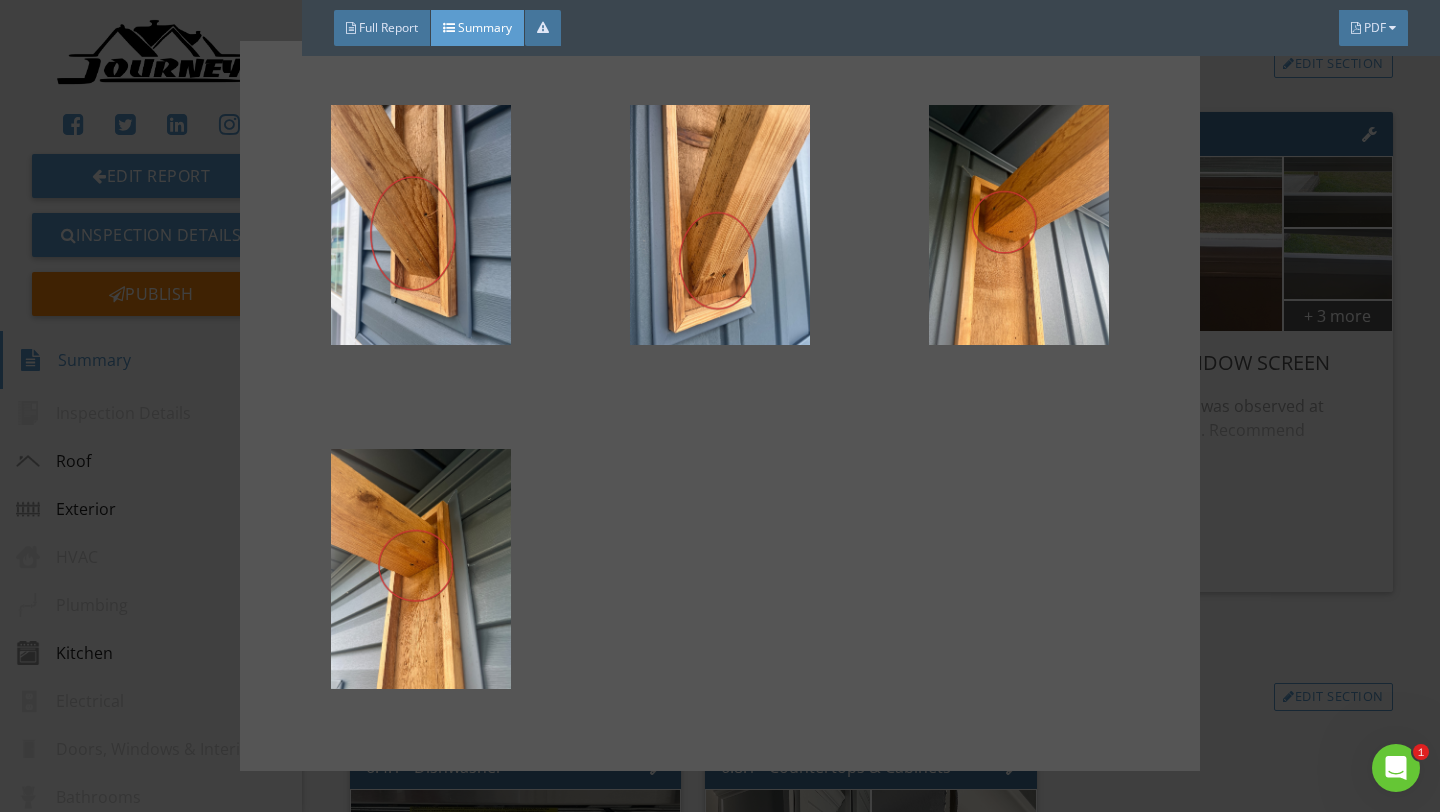 click at bounding box center [720, 406] 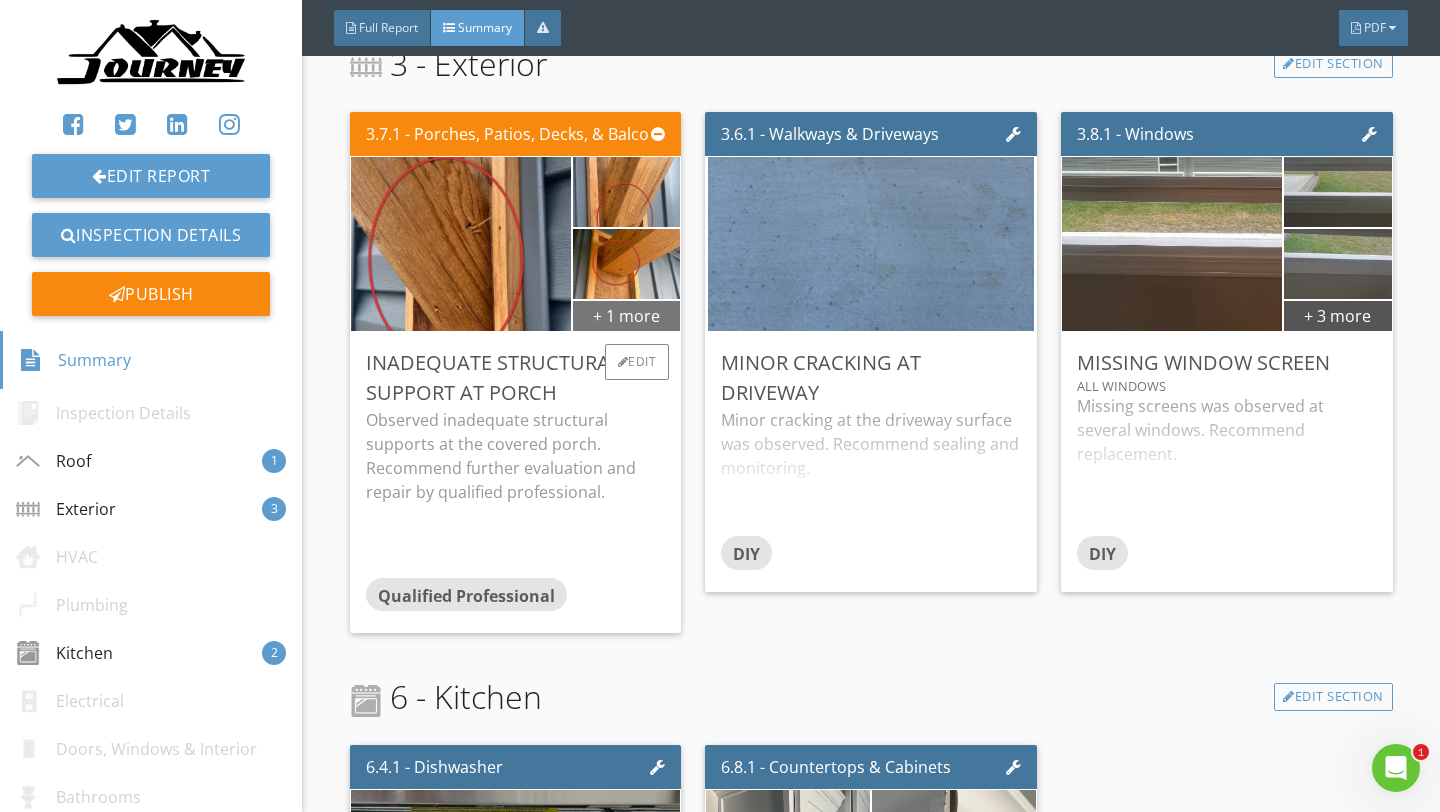 click on "+ 1 more" at bounding box center (627, 315) 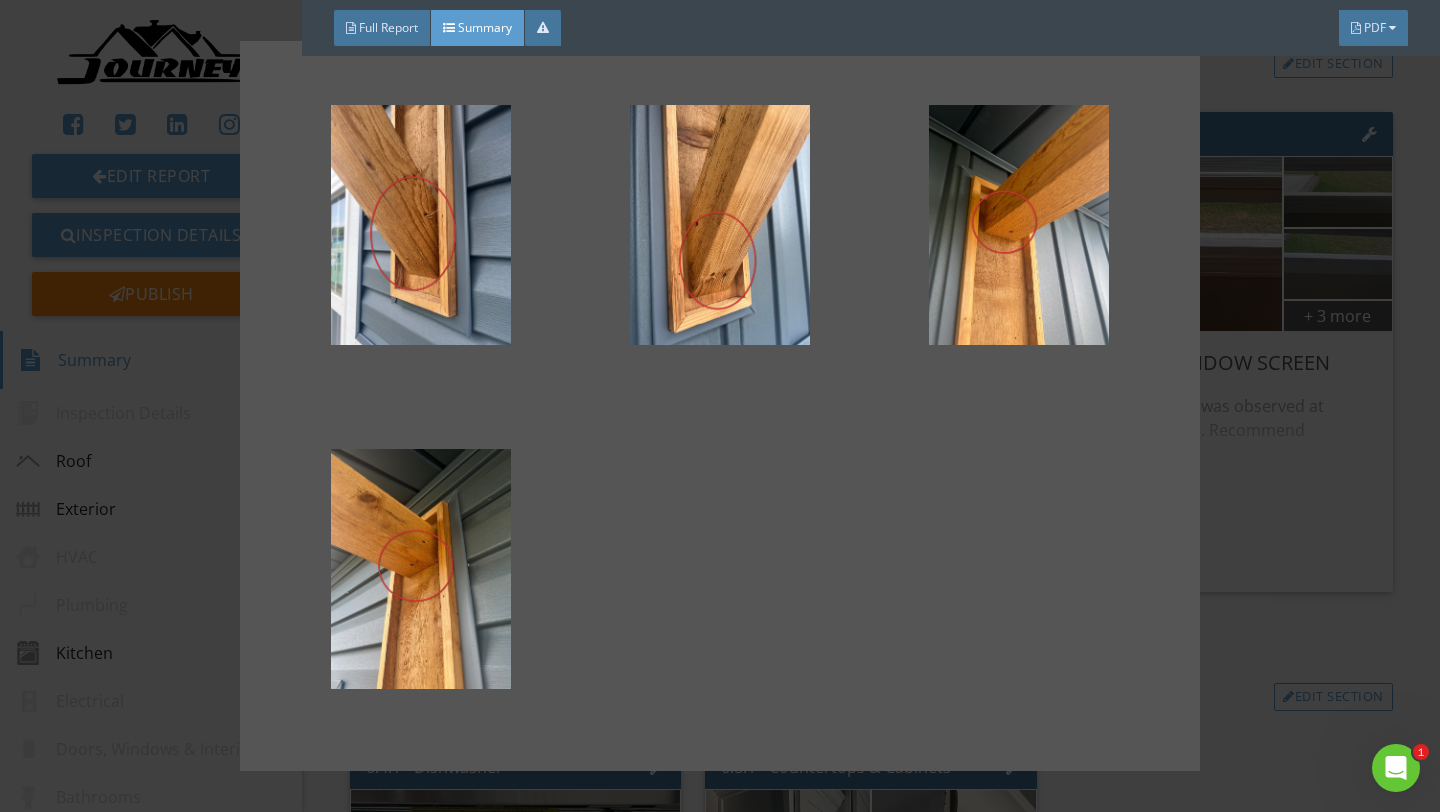 click at bounding box center (720, 406) 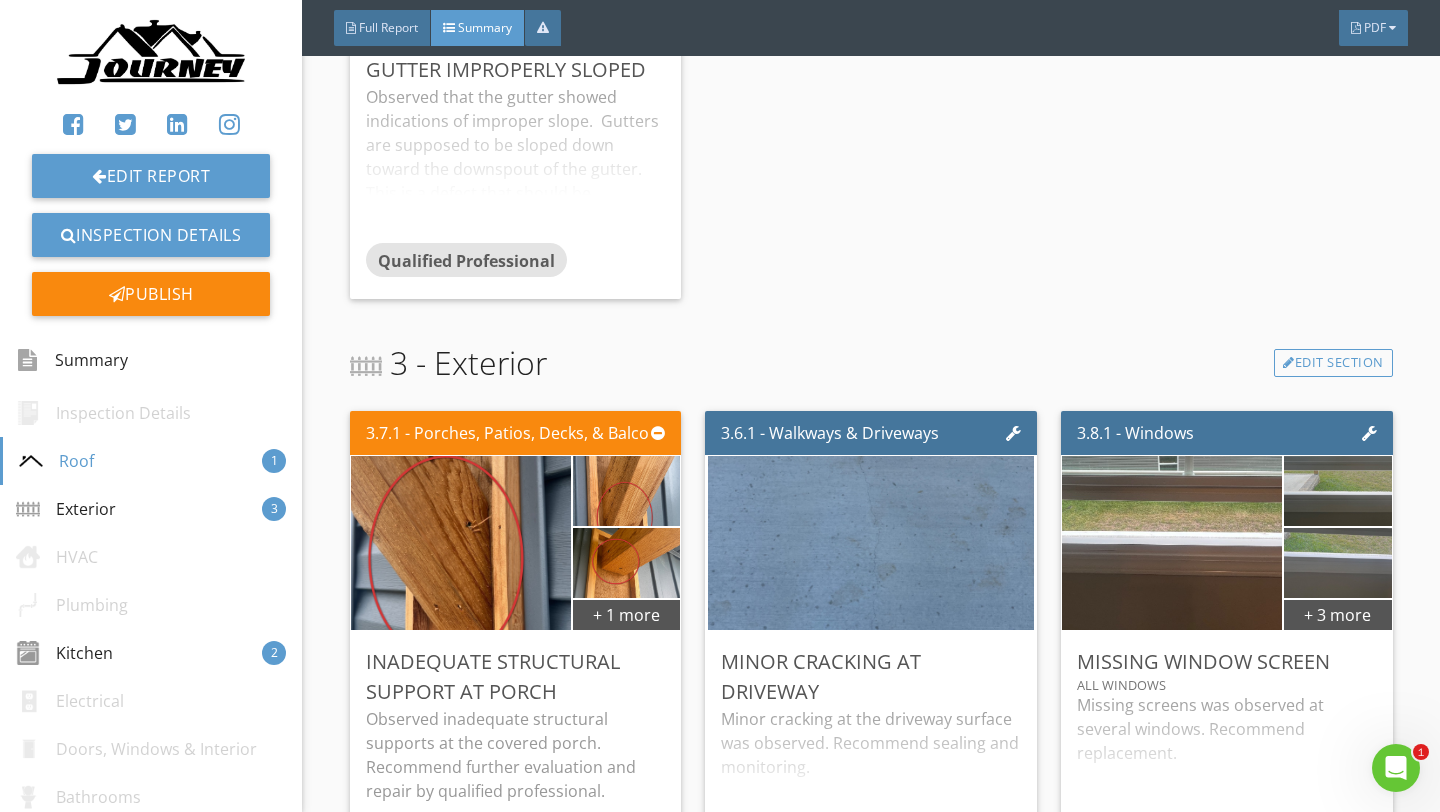 scroll, scrollTop: 812, scrollLeft: 0, axis: vertical 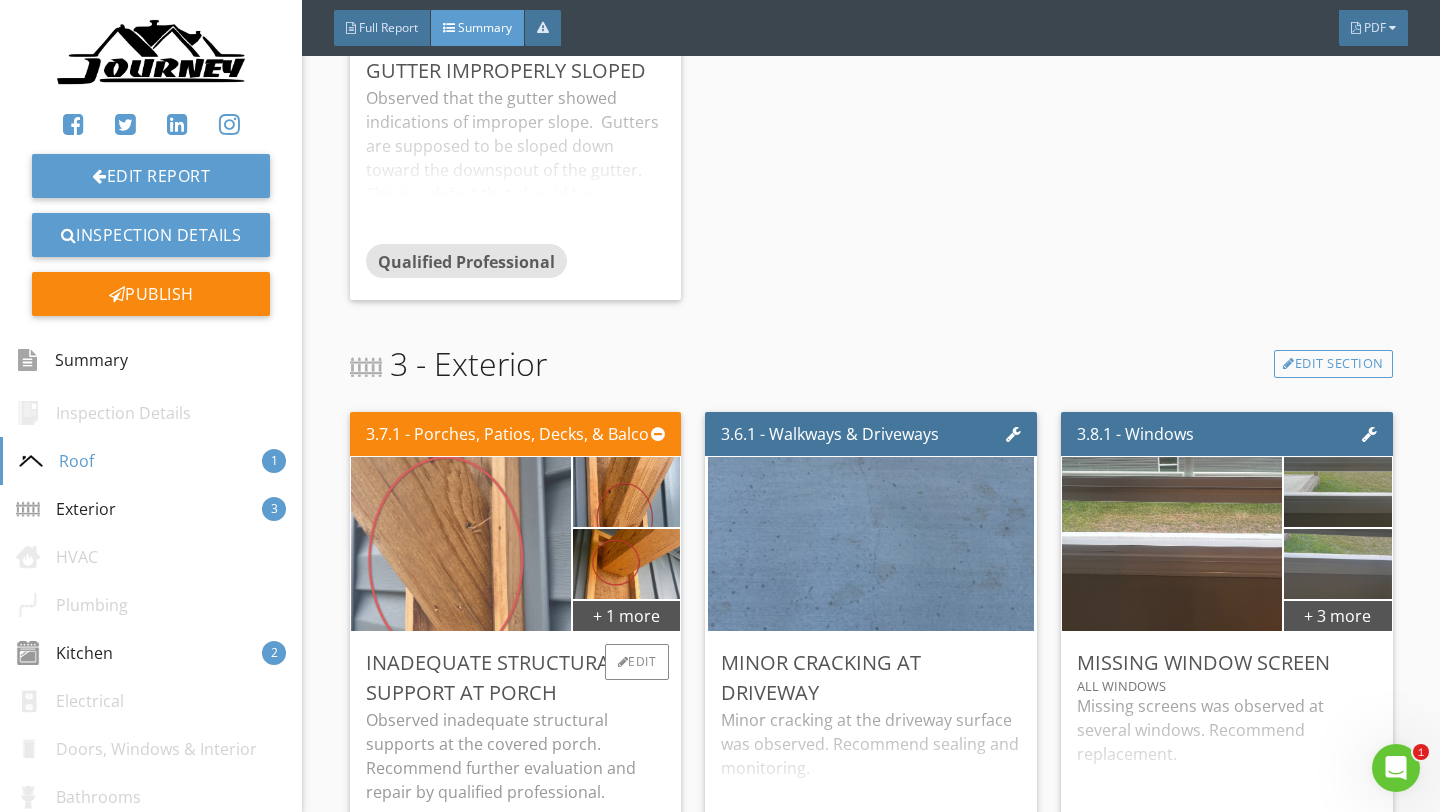 click at bounding box center (460, 544) 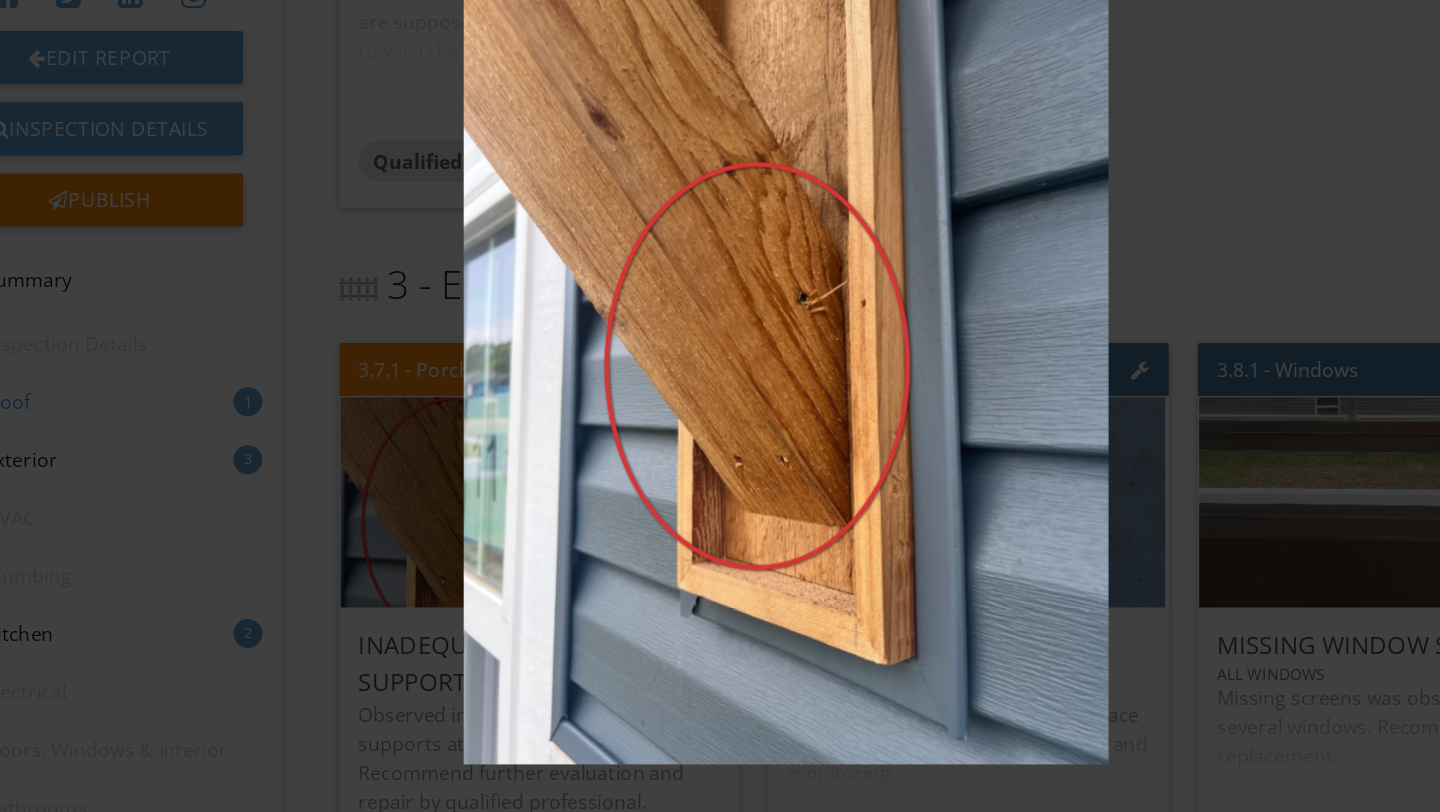 click at bounding box center [719, 406] 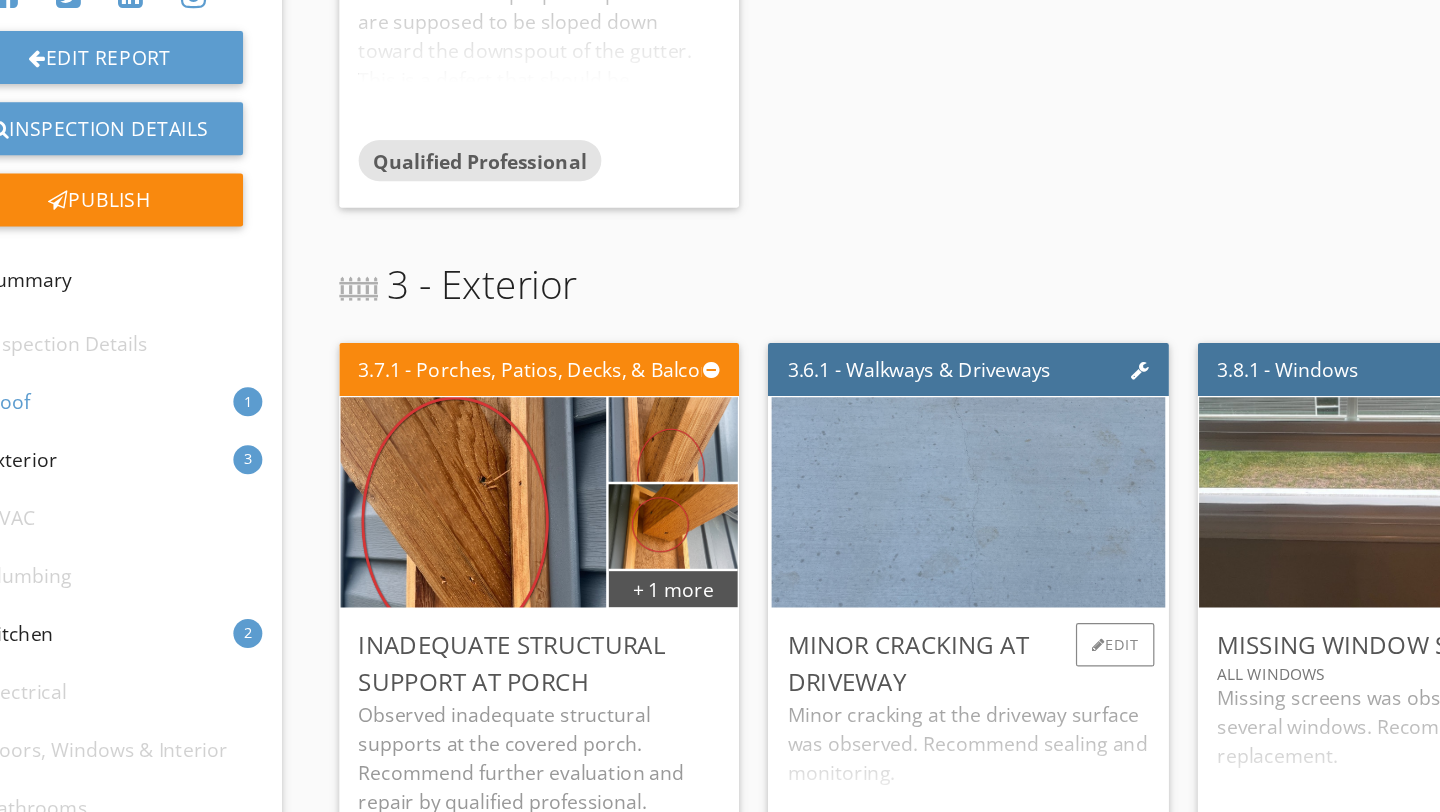 click at bounding box center [871, 544] 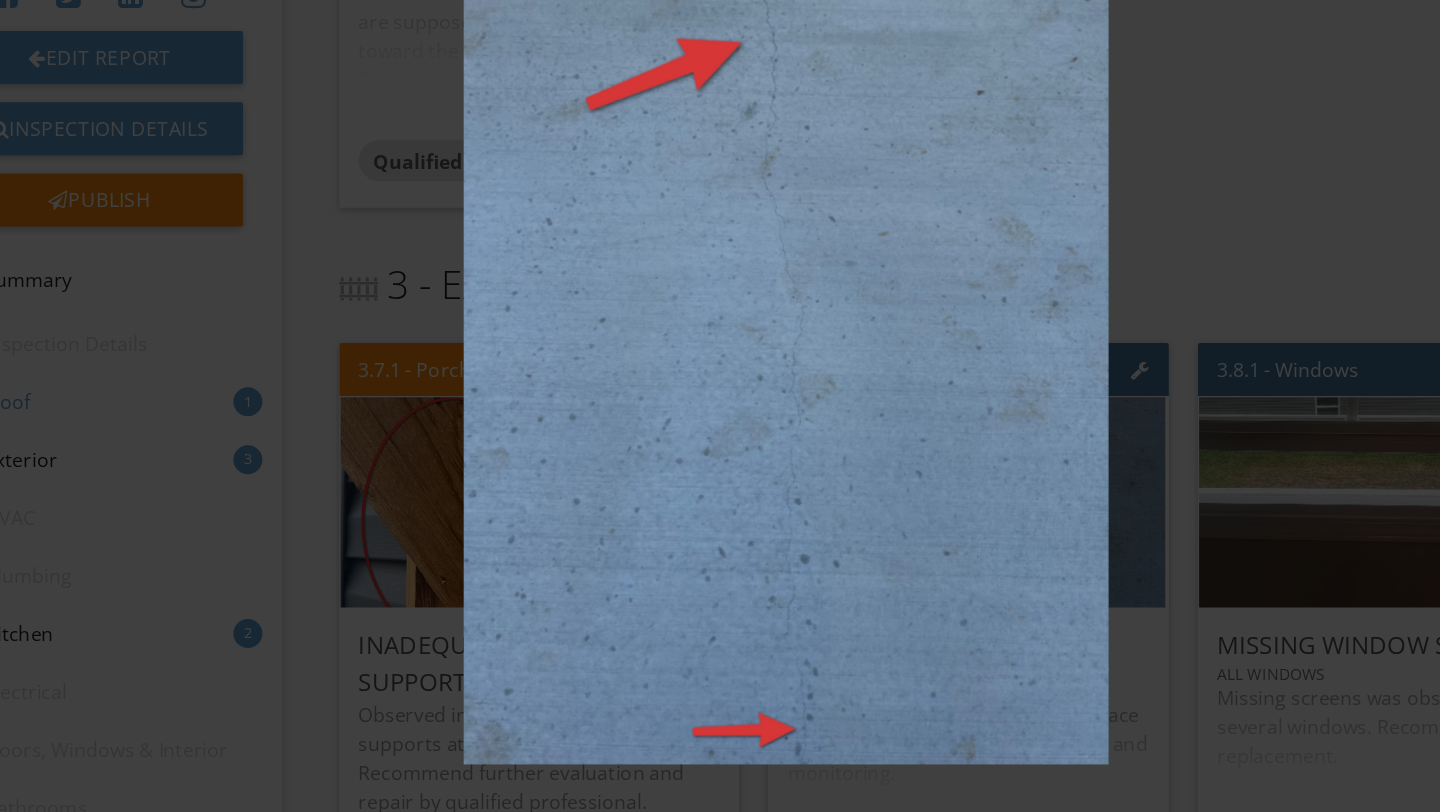 click at bounding box center (719, 406) 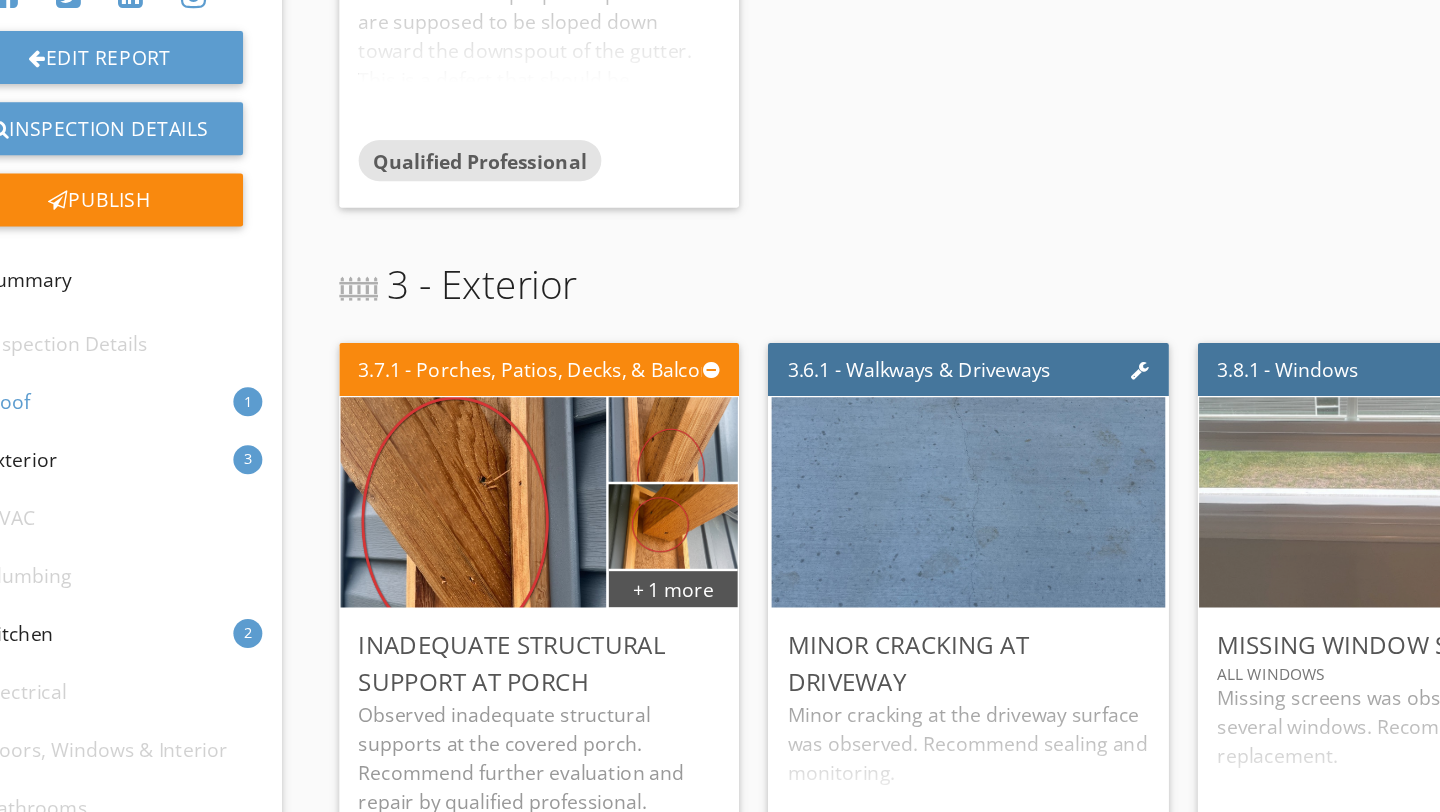 click at bounding box center (1171, 544) 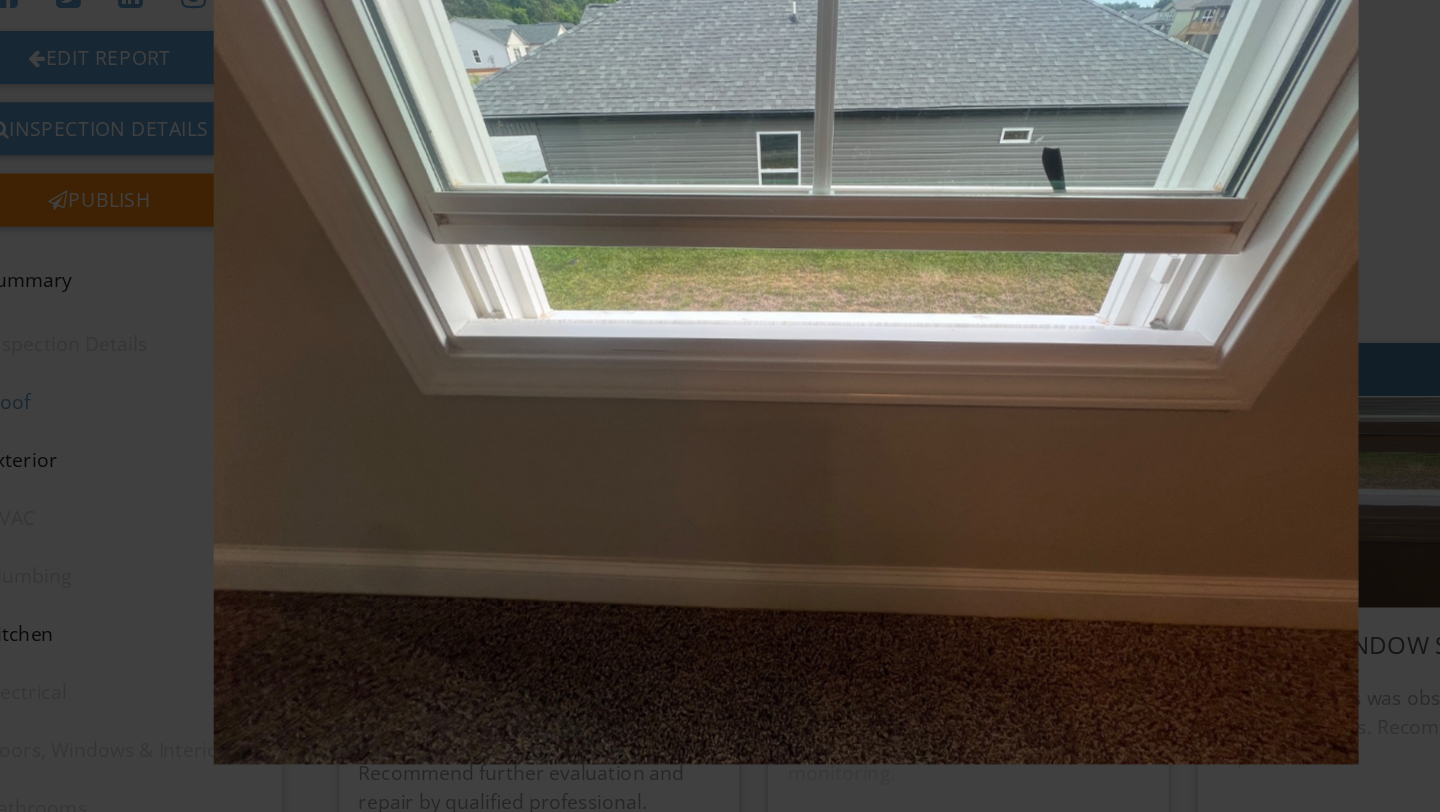 click at bounding box center (719, 406) 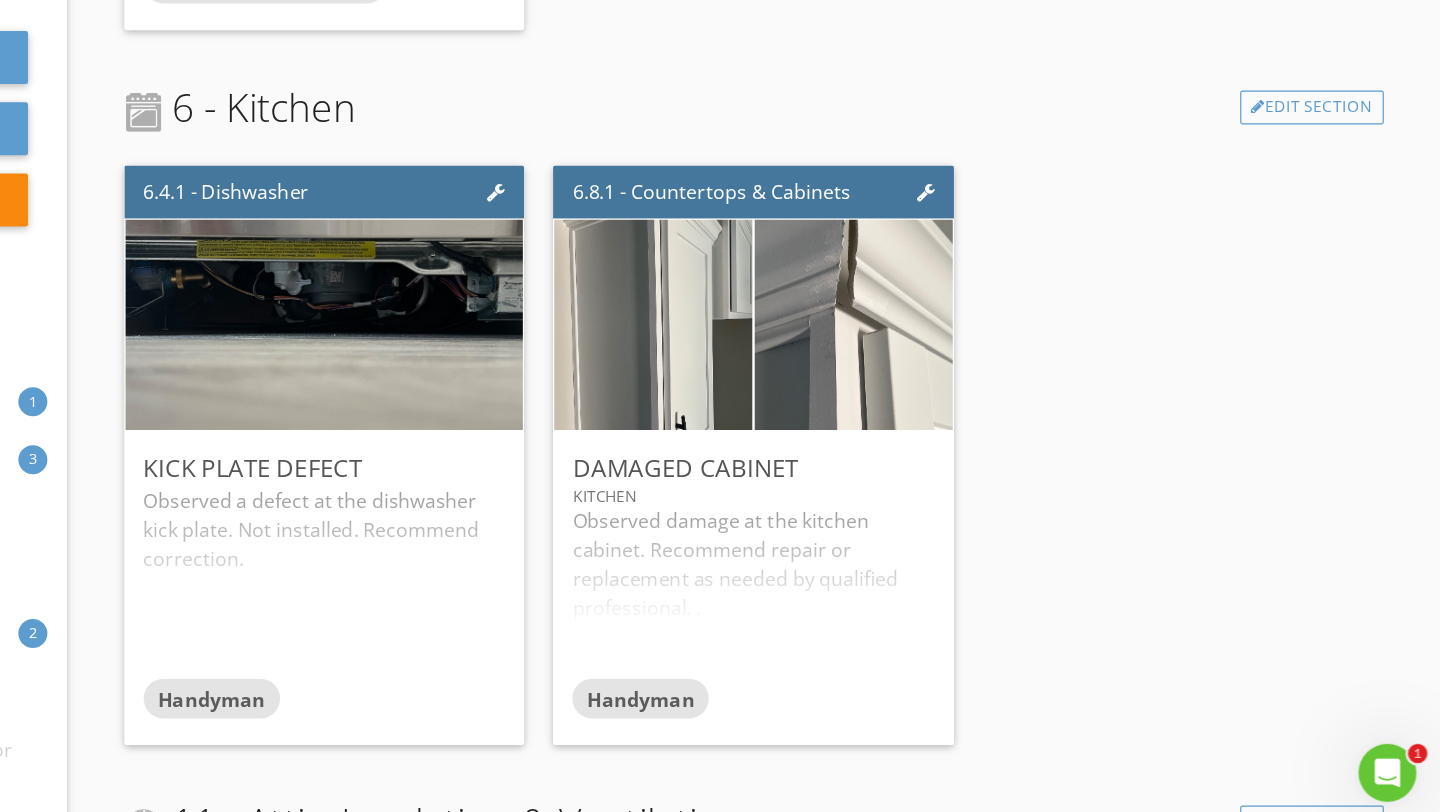 scroll, scrollTop: 1589, scrollLeft: 0, axis: vertical 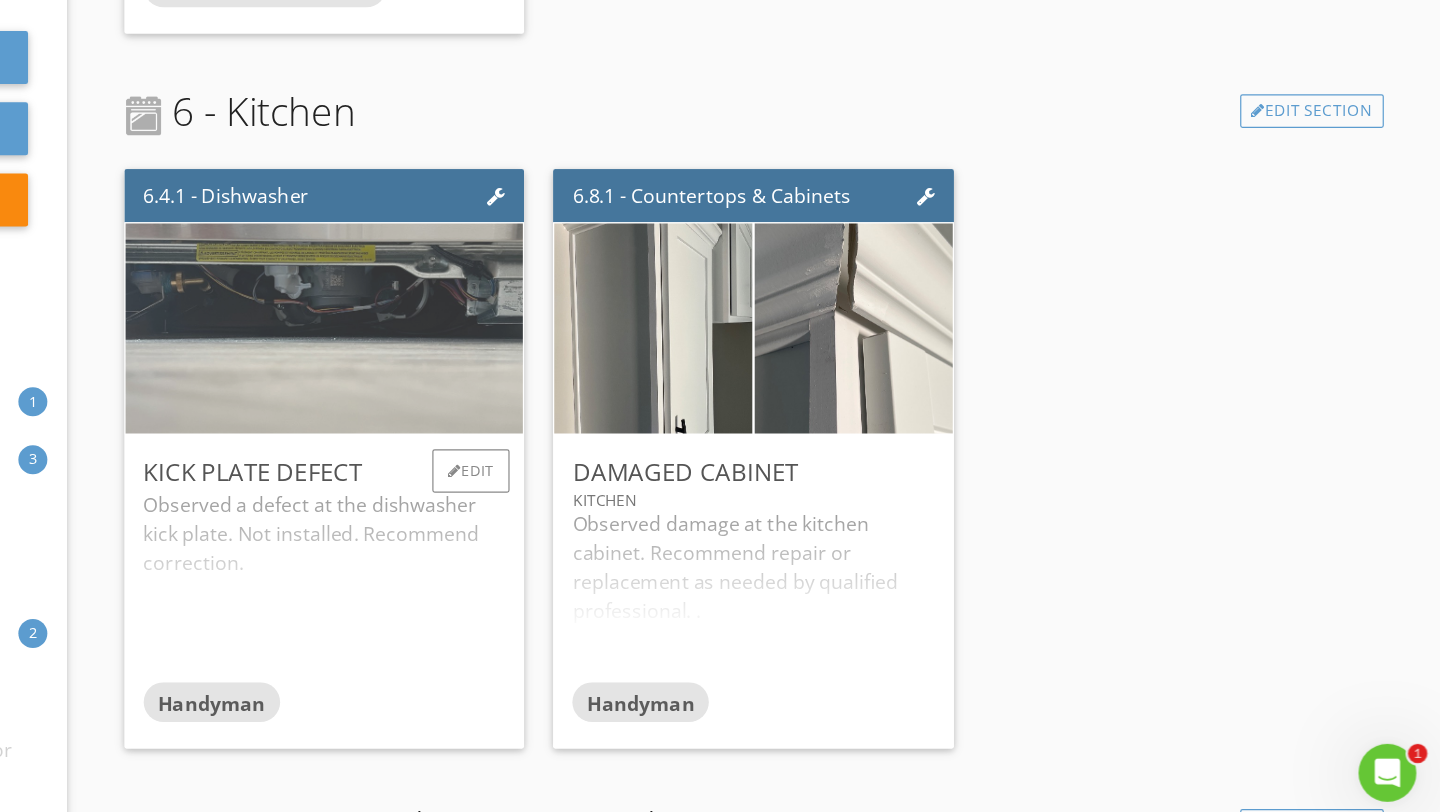 click at bounding box center [516, 400] 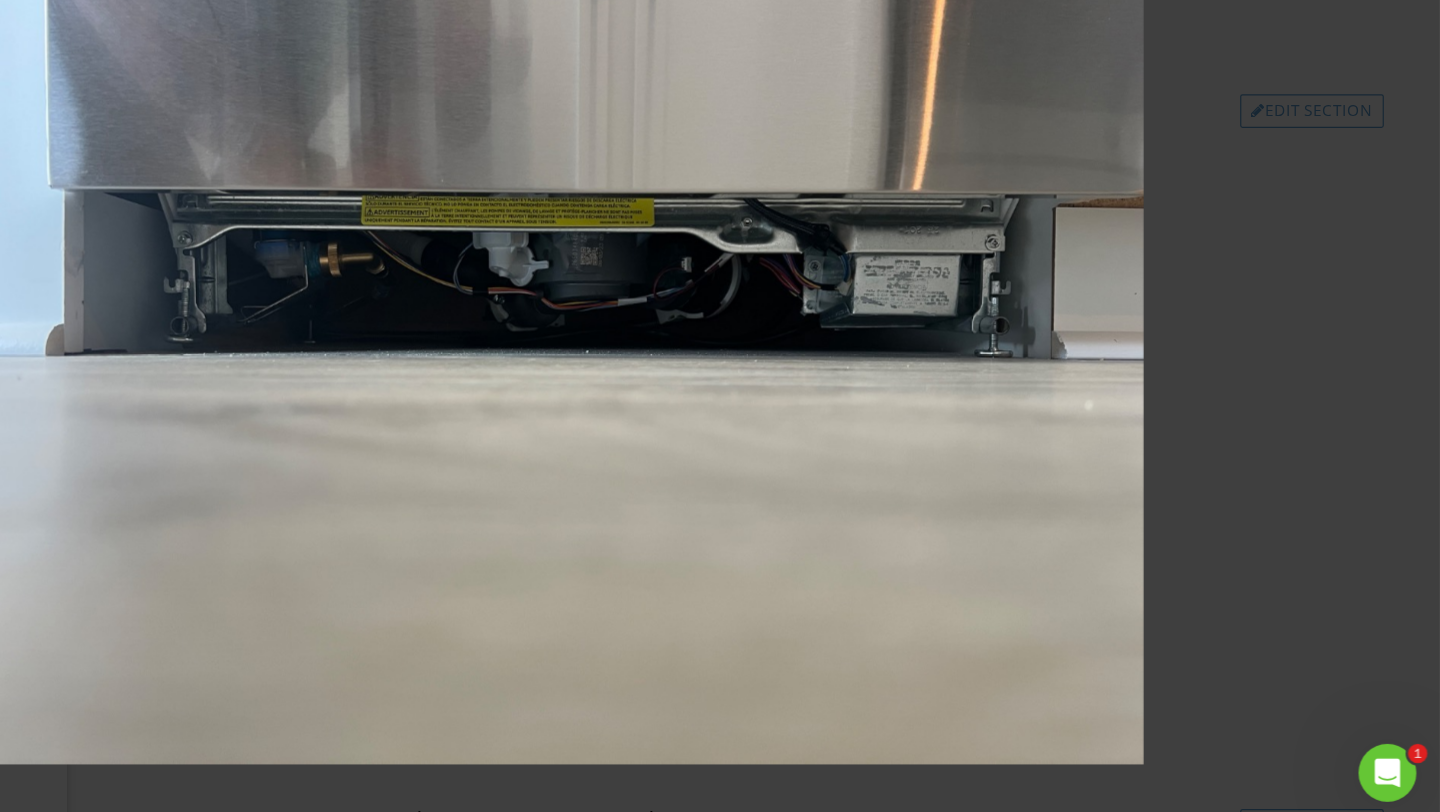click at bounding box center [719, 406] 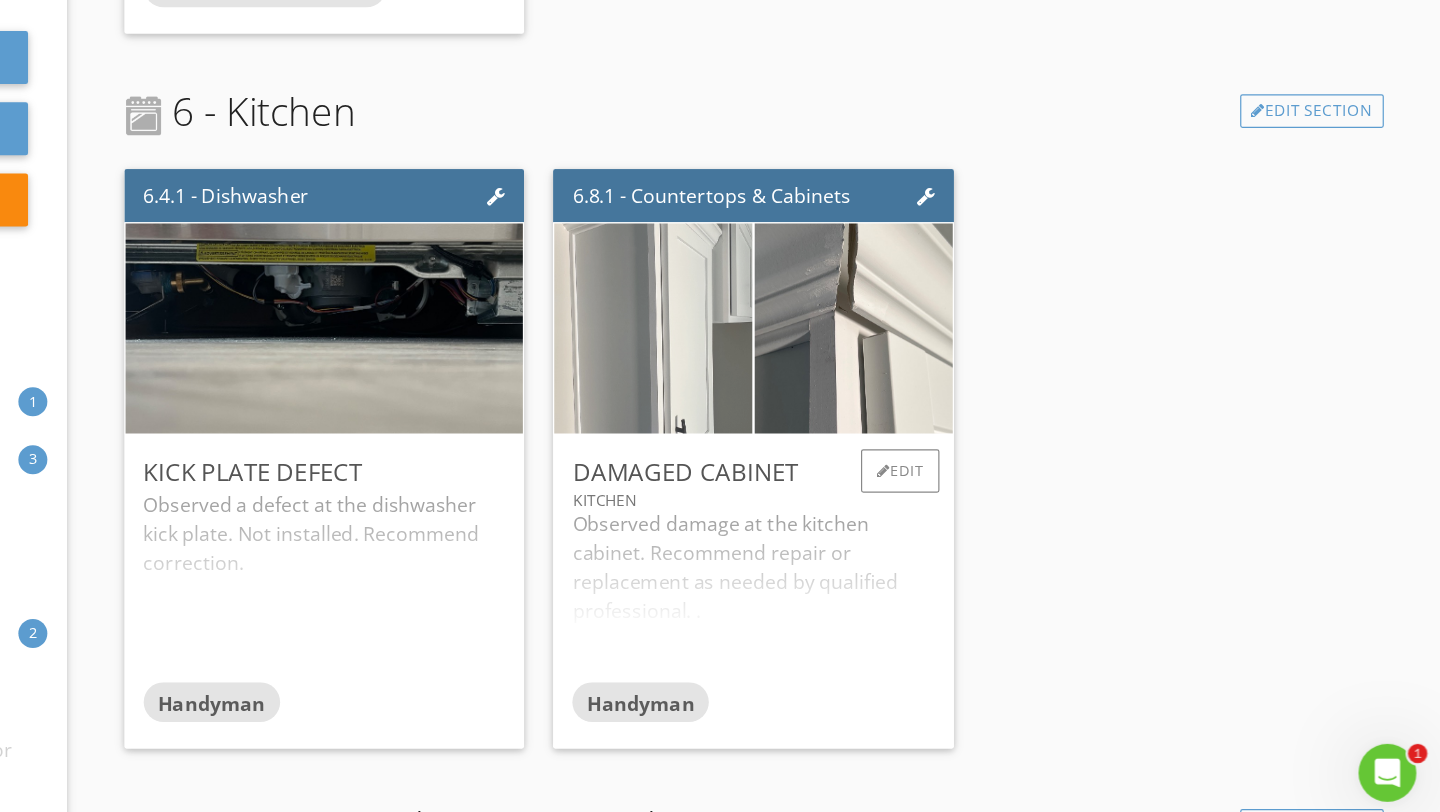 click at bounding box center (788, 400) 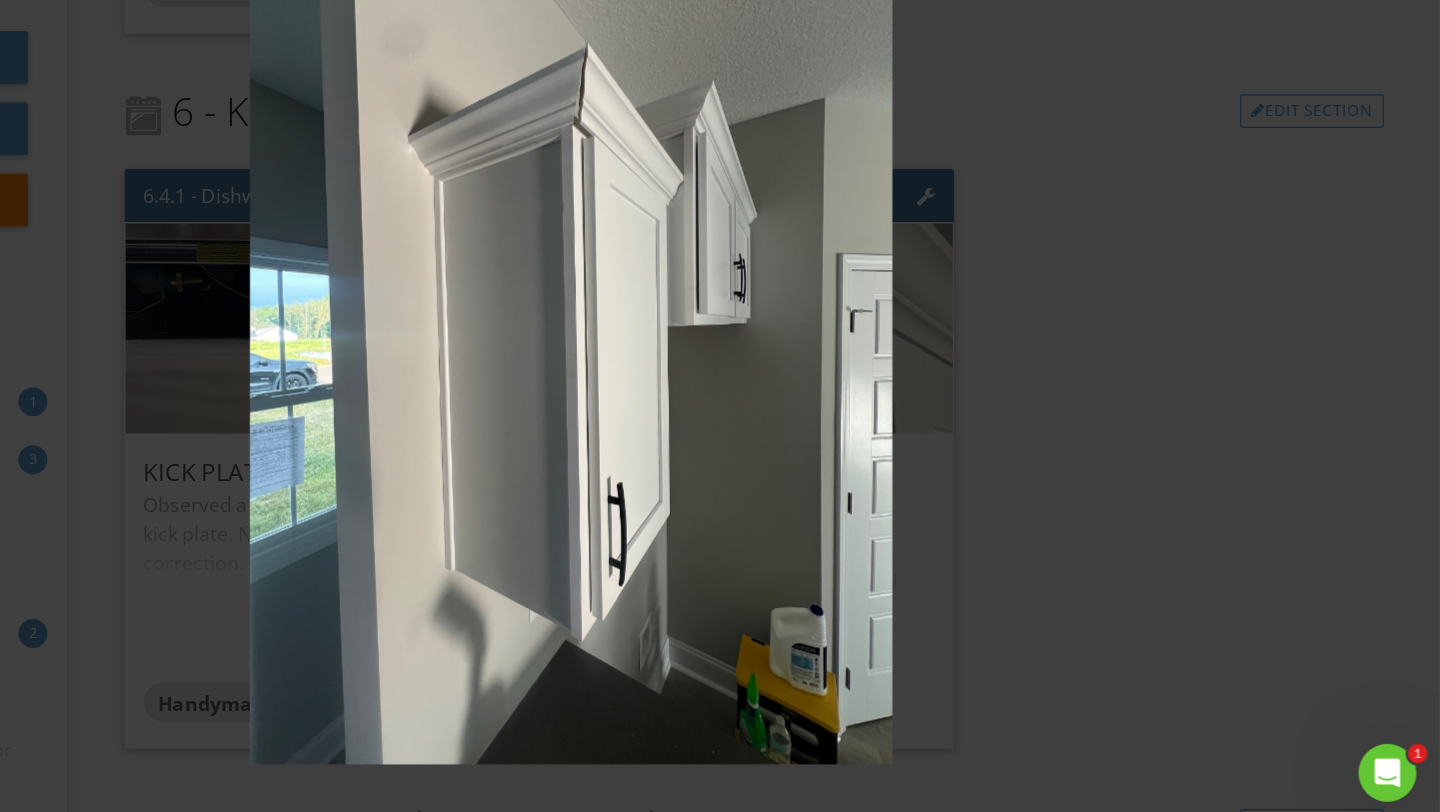 click at bounding box center [719, 406] 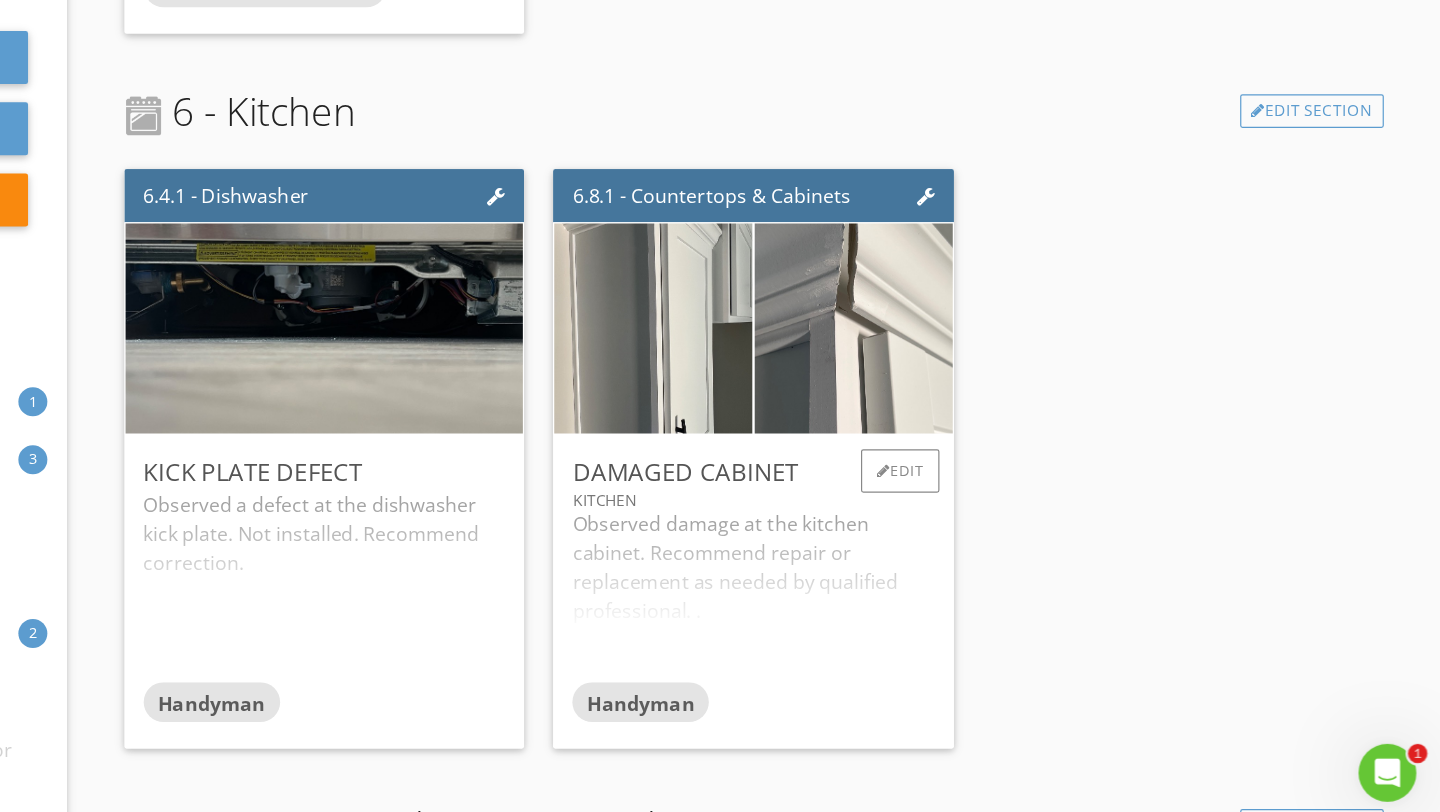 click on "Observed damage at the kitchen cabinet. Recommend repair or replacement as needed by qualified professional. ." at bounding box center [871, 621] 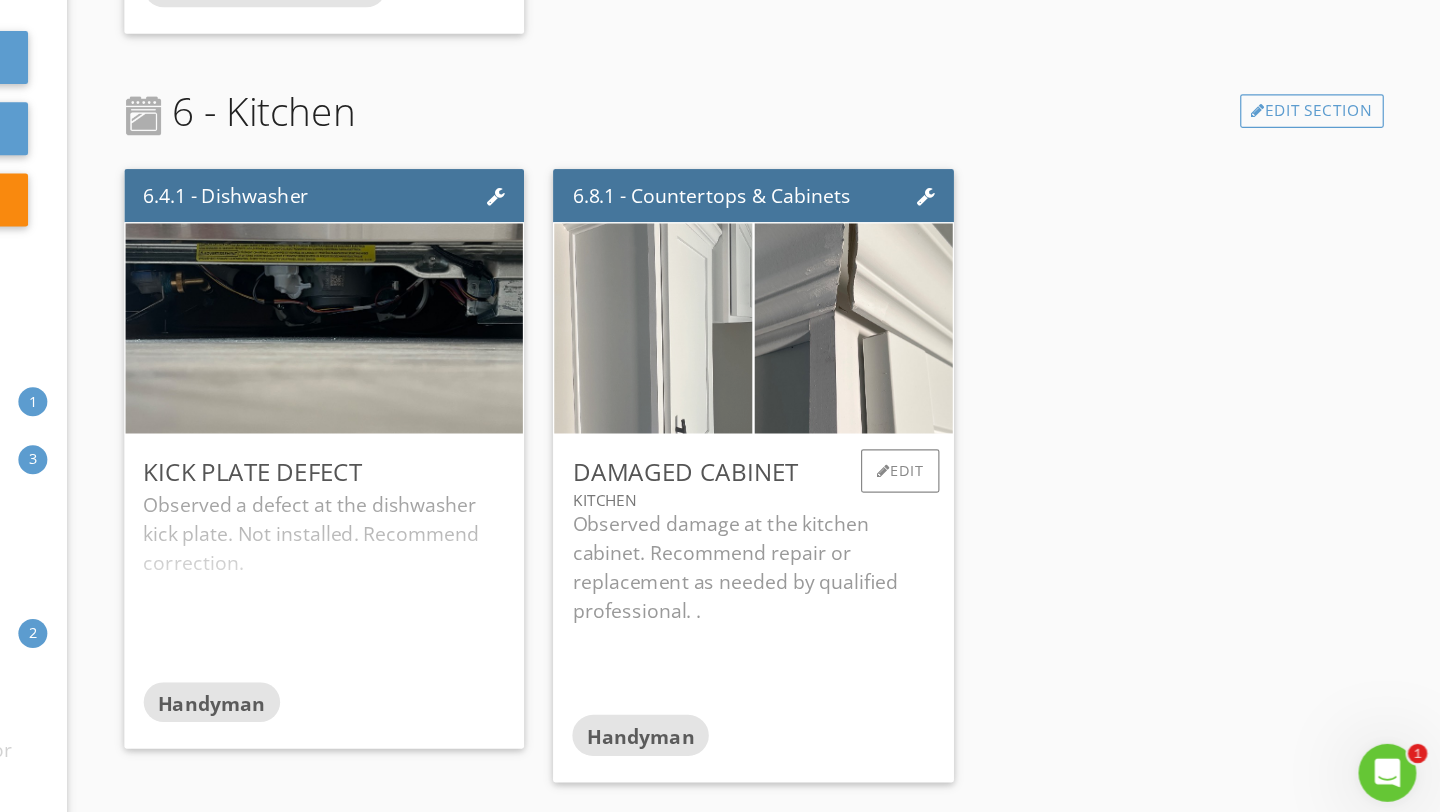 click at bounding box center (788, 400) 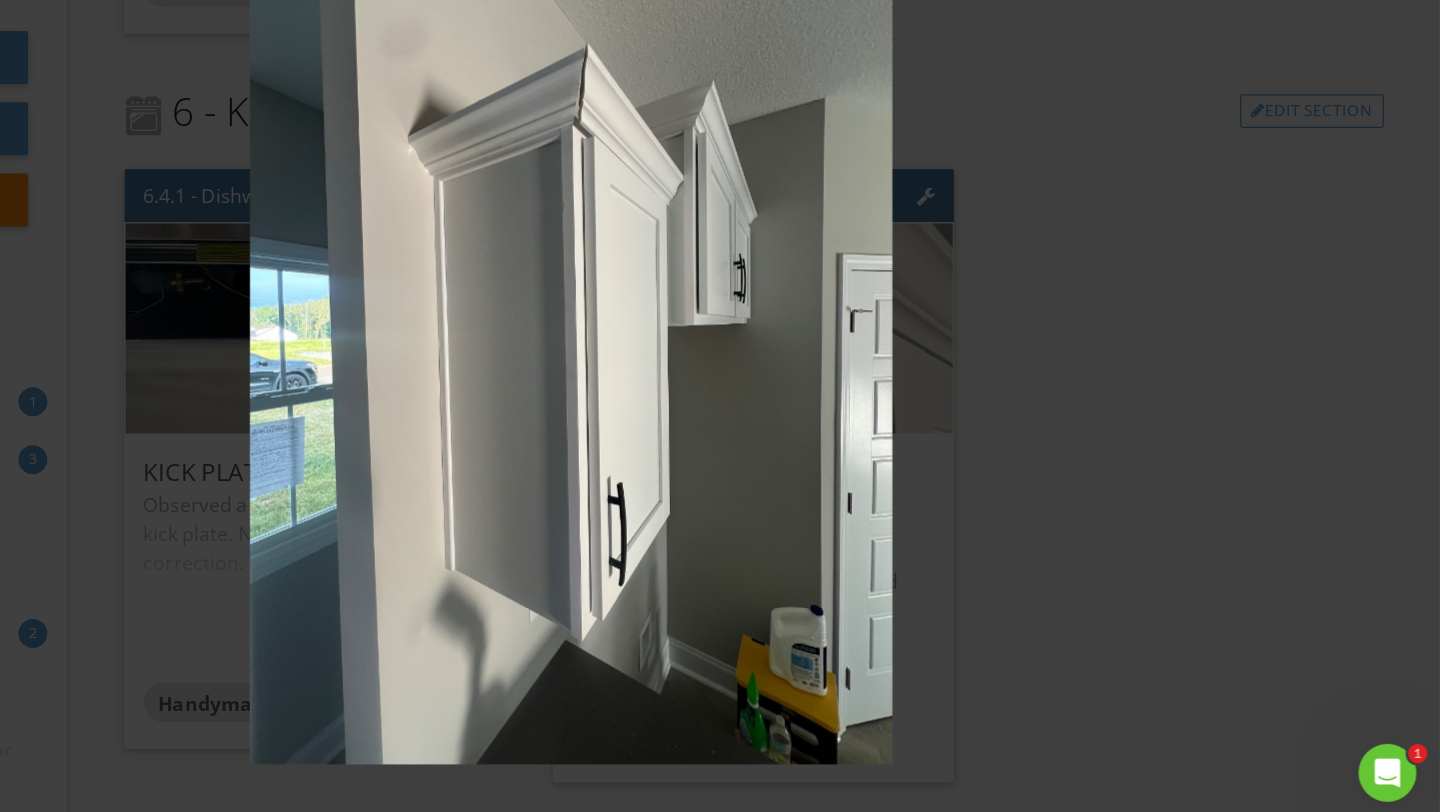click at bounding box center [719, 406] 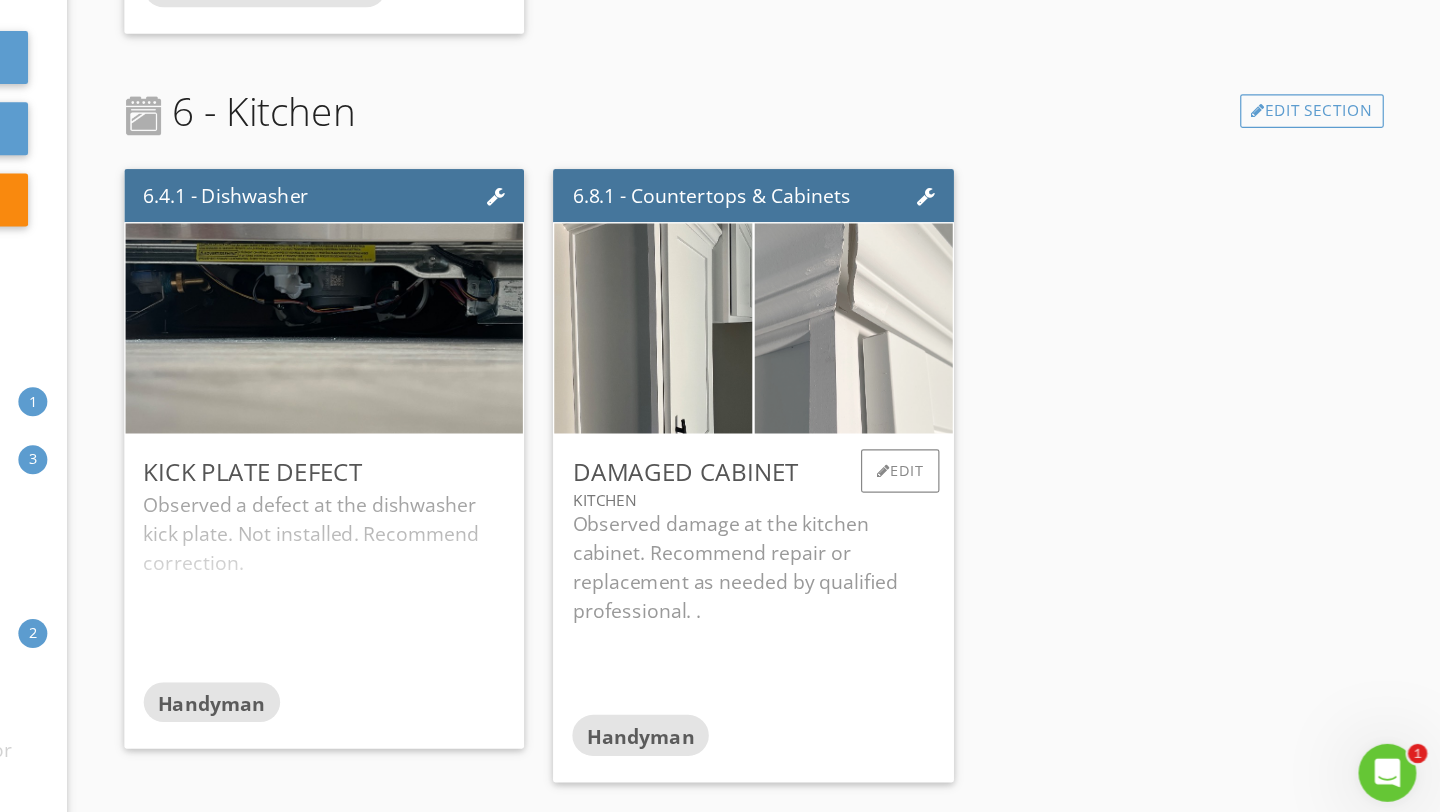 click at bounding box center [954, 400] 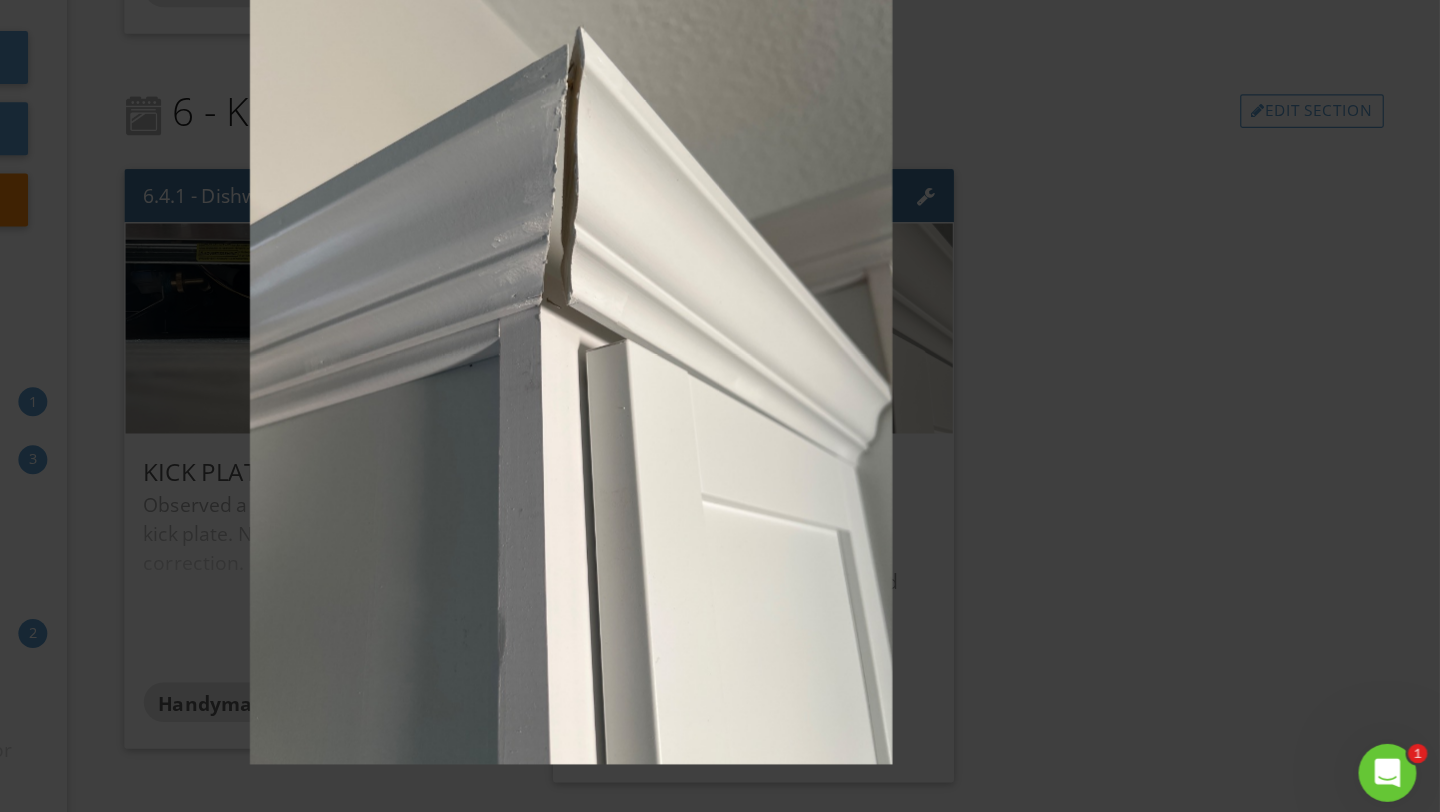 click at bounding box center [719, 406] 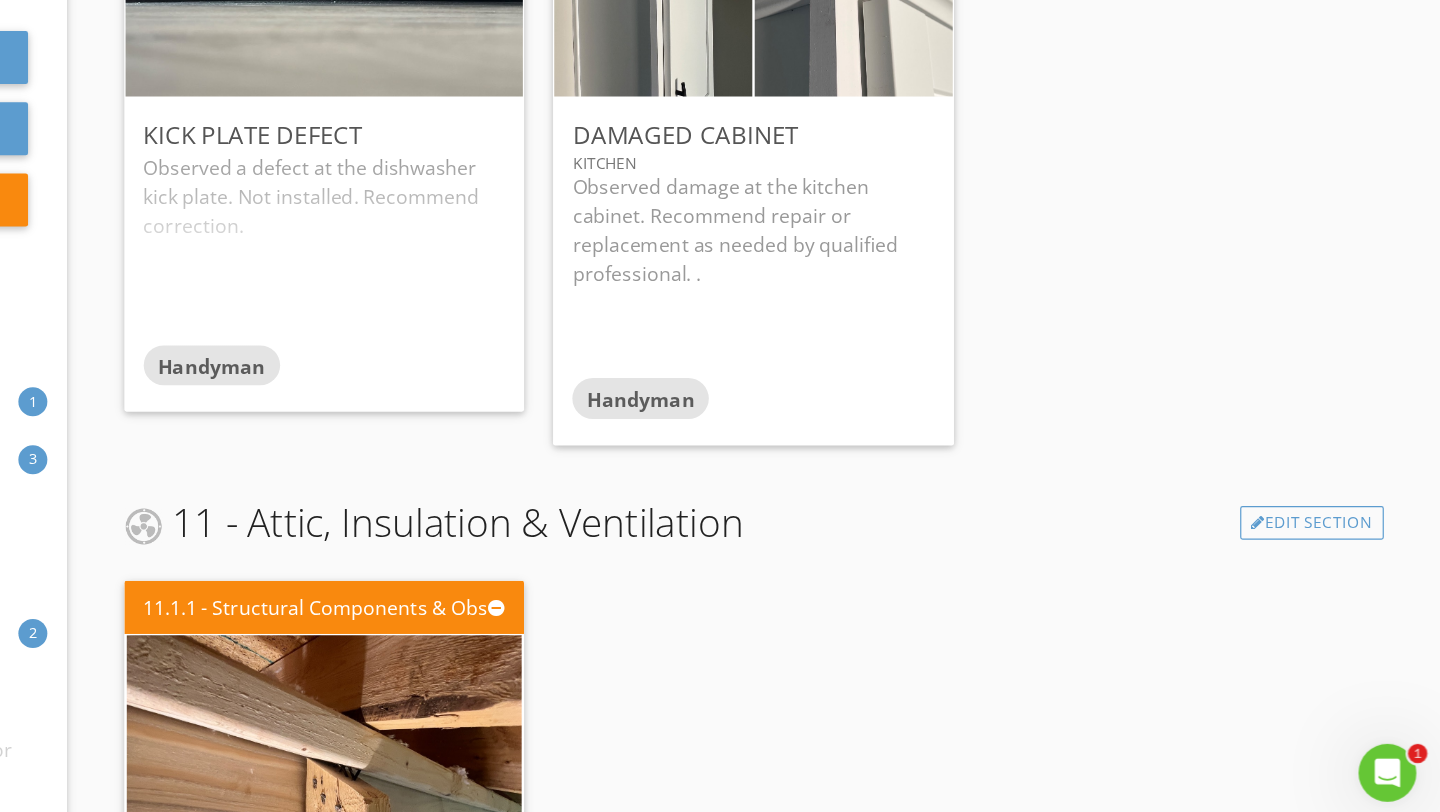 scroll, scrollTop: 2152, scrollLeft: 0, axis: vertical 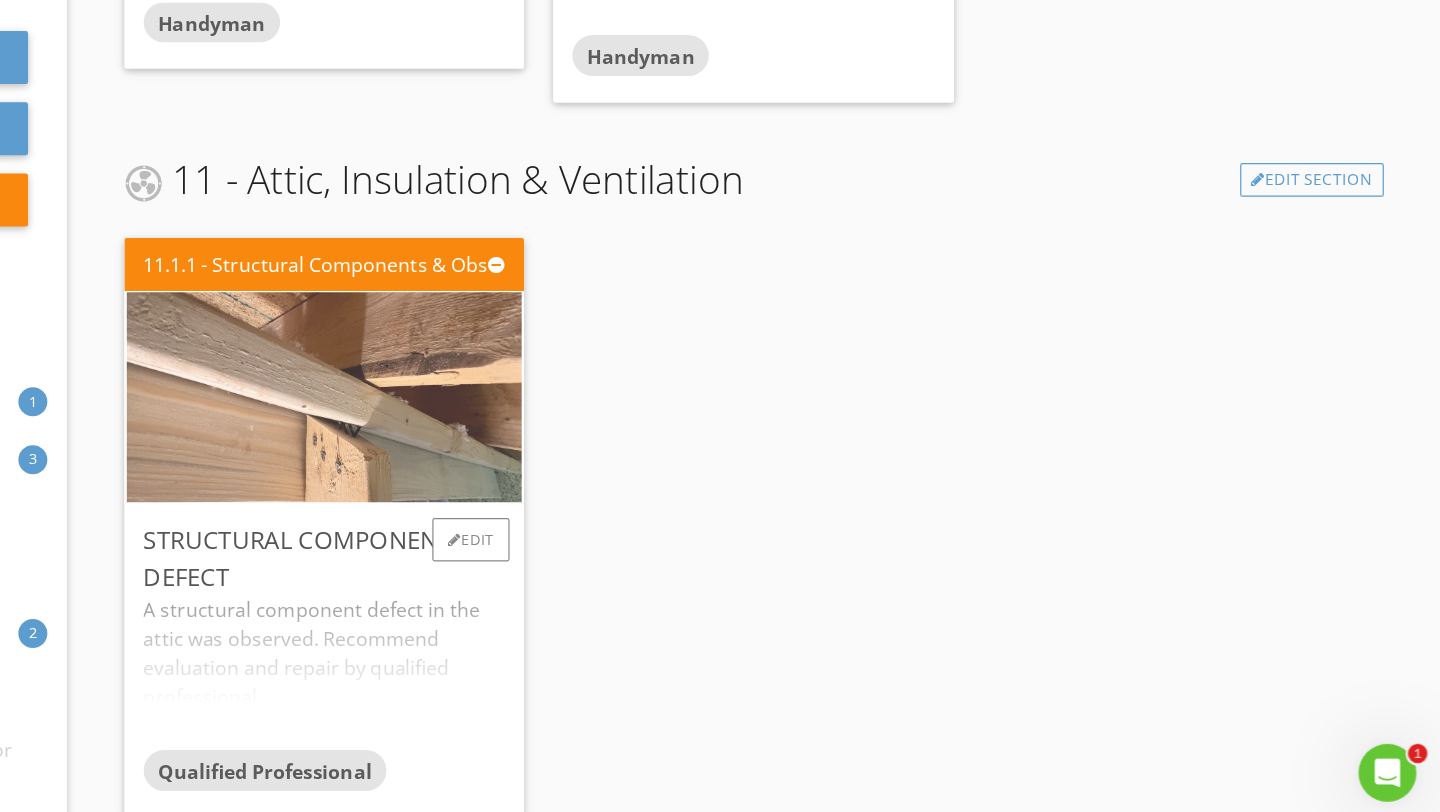 click at bounding box center (515, 456) 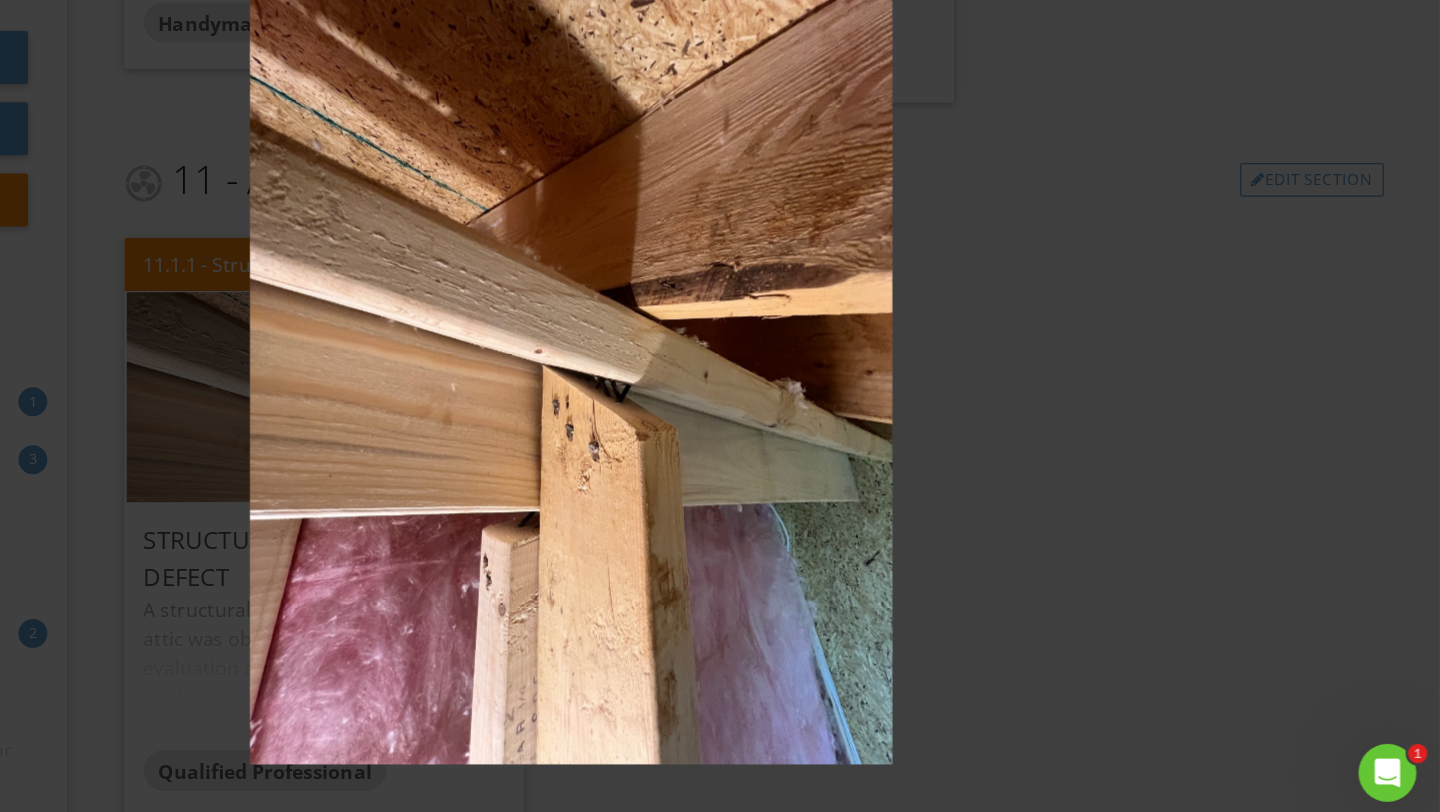 click at bounding box center [719, 406] 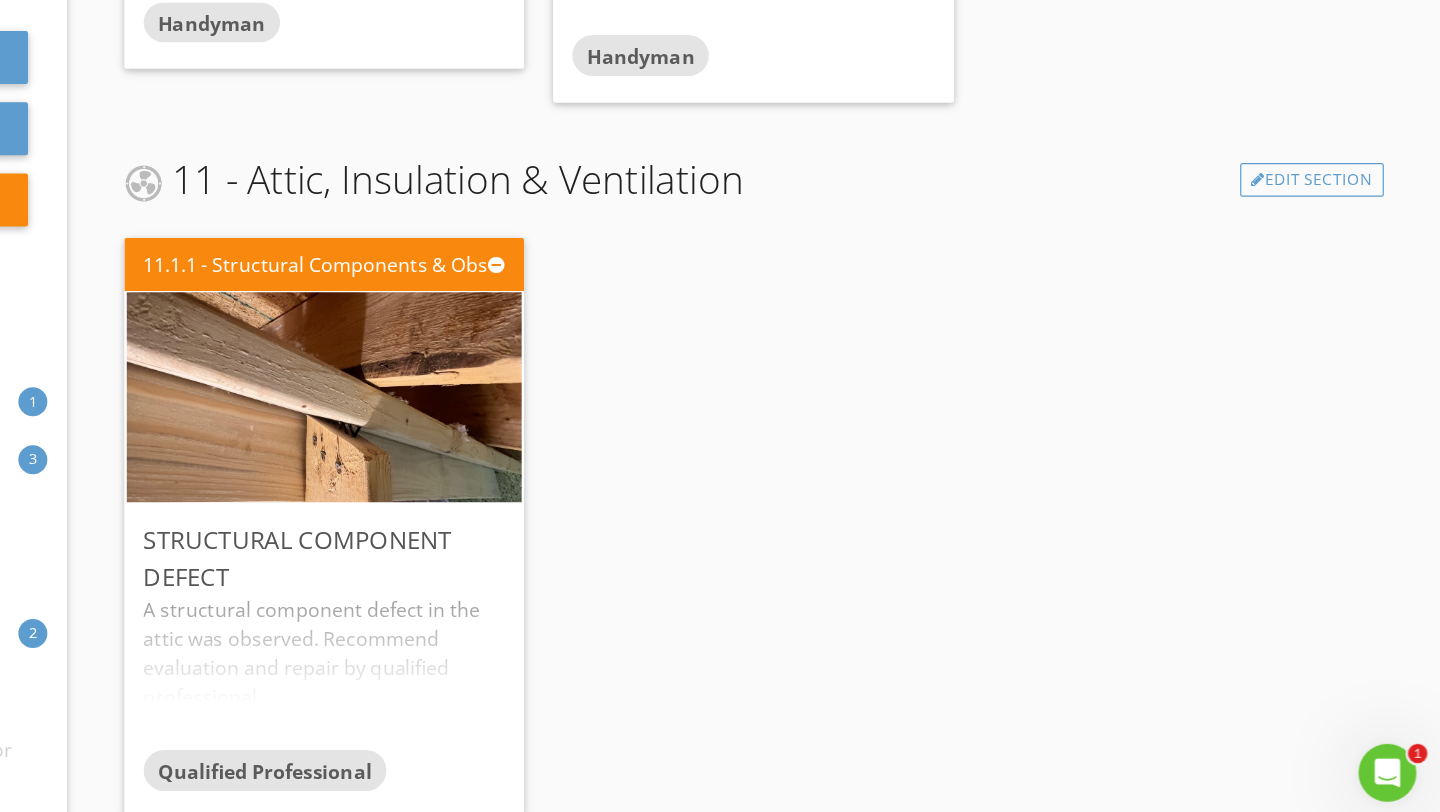 click at bounding box center [719, 406] 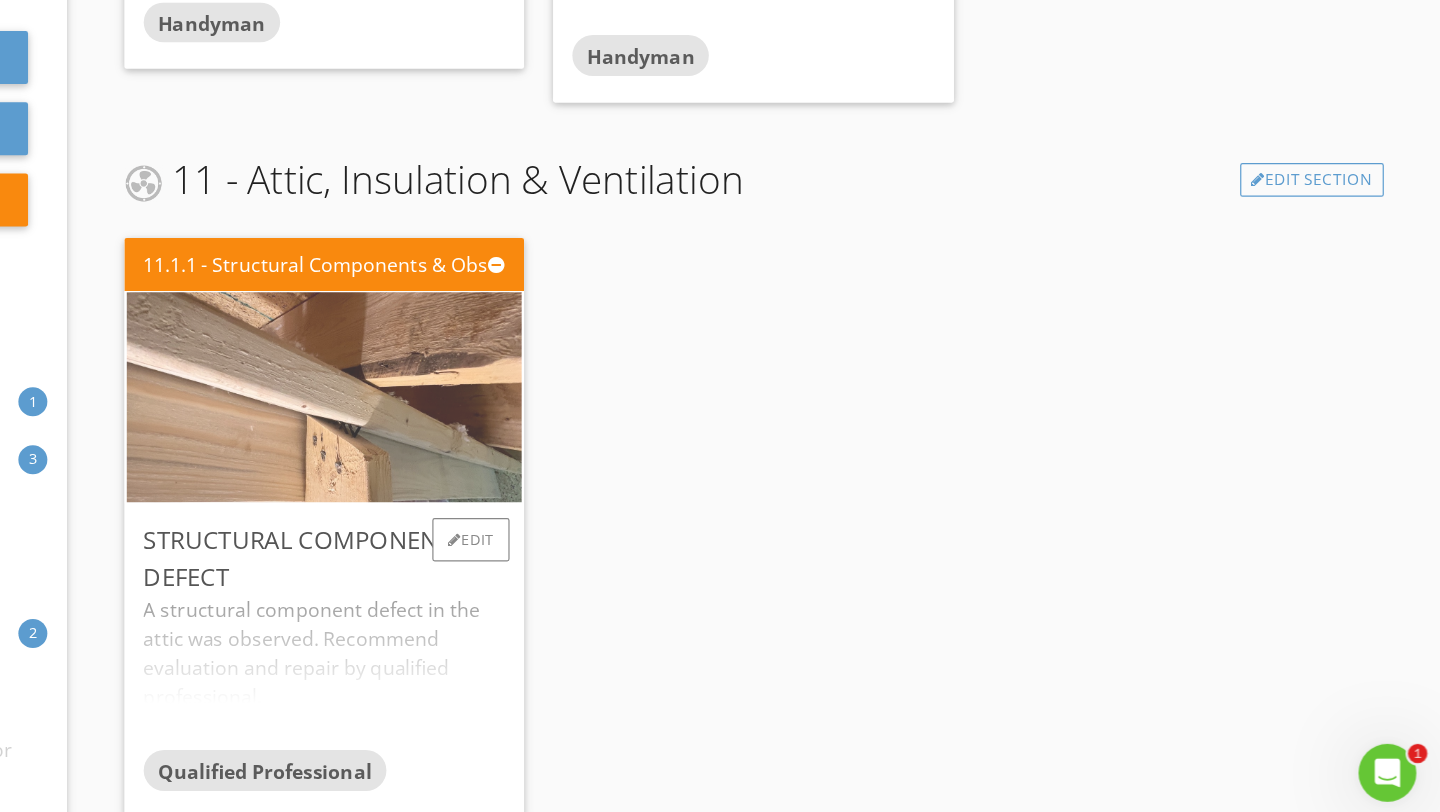 click at bounding box center (515, 456) 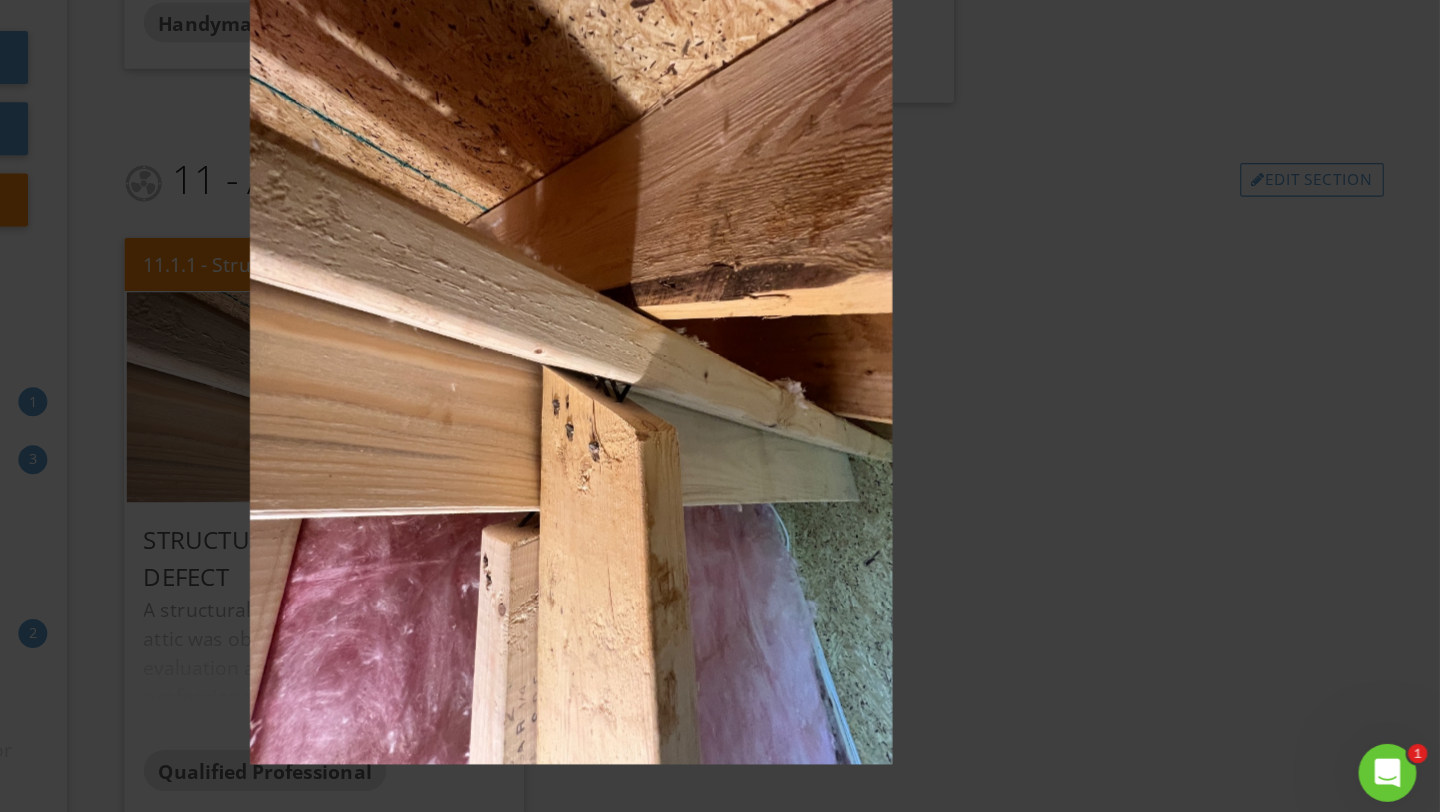 click at bounding box center [719, 406] 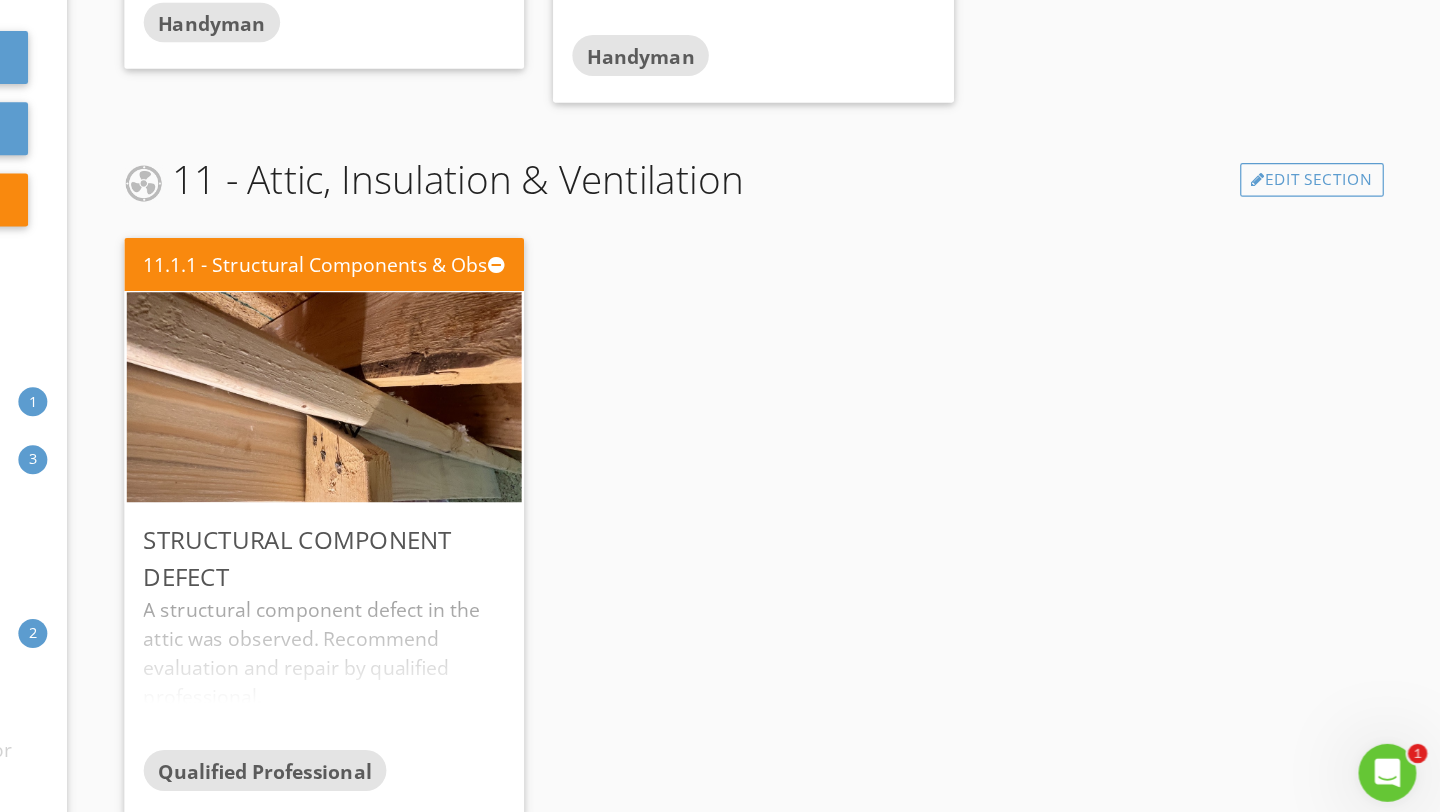 click on "11.1.1 - Structural Components & Observations in Attic
Structural Component Defect
A structural component defect in the attic was observed. Recommend evaluation and repair by qualified professional.     Qualified Professional
Edit" at bounding box center (871, 565) 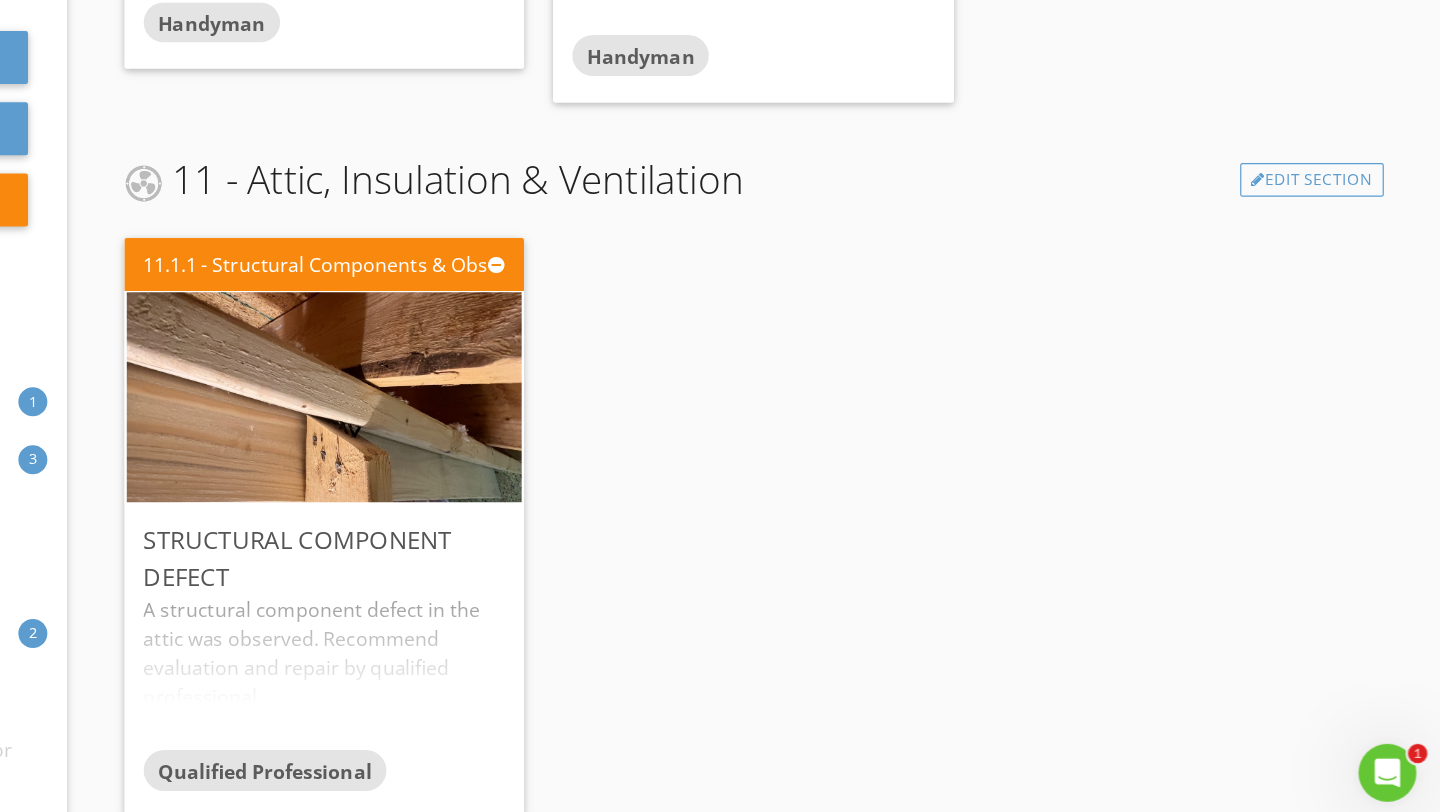 click on "Report Tools
342 Galway Dr
Clarksville, TN 37042
07/31/2025 10:00 am     Inspector   David Taylor     #3063     Agent   Natasha Roan   Marshall Reddick Real Estate             Full Report     Summary         PDF     Summary Text (enter here)
2 -
Roof
Edit Section
2.4.1 - Gutters & Downspouts
Gutter Improperly Sloped
Observed that the gutter showed indications of improper slope.  Gutters are supposed to be sloped down toward the downspout of the gutter. This is a defect that should be corrected by a qualified professional.     Qualified Professional
Edit
3 -
Exterior
Edit Section
3.7.1 - Porches, Patios, Decks, & Balconies
+ 1 more" at bounding box center [871, -670] 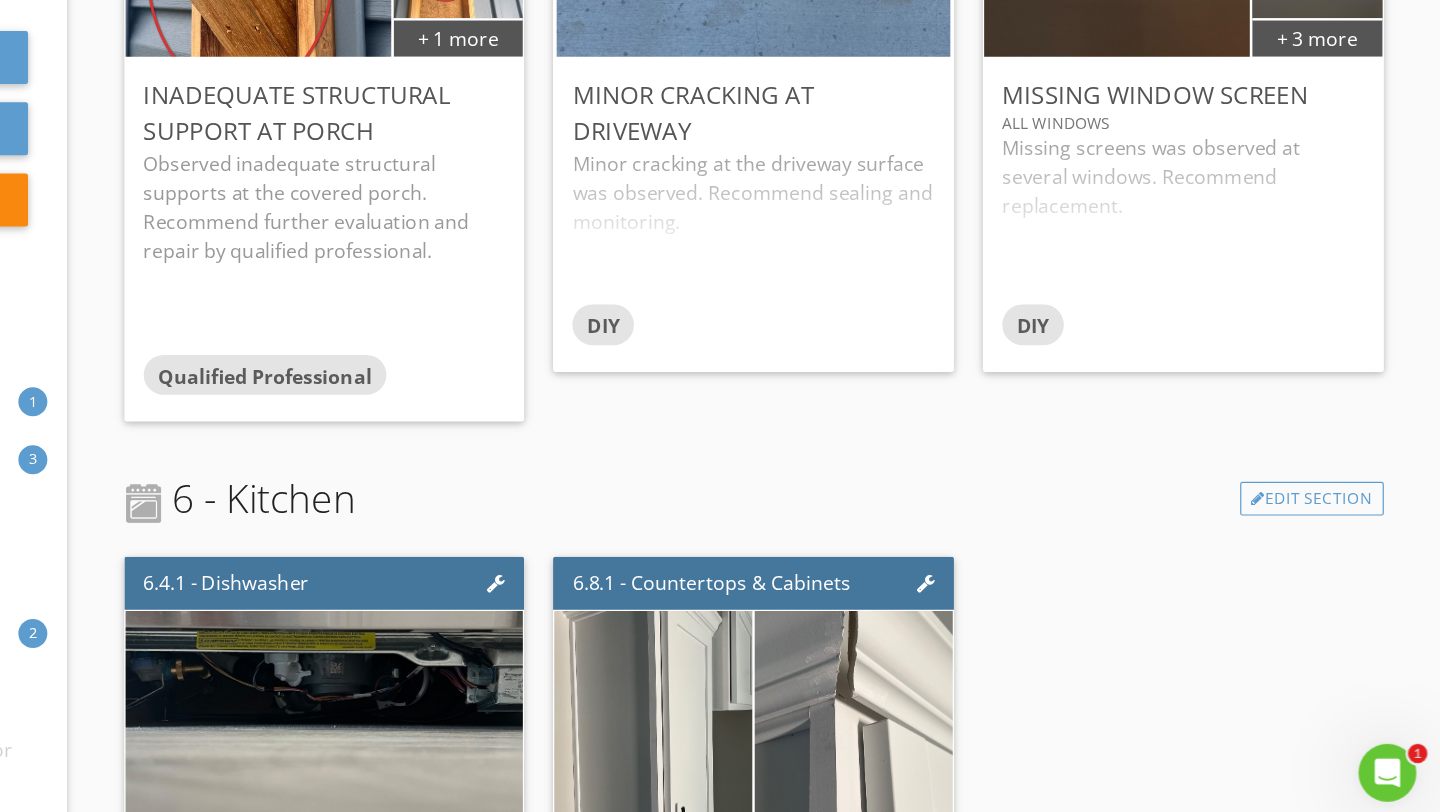 scroll, scrollTop: 0, scrollLeft: 0, axis: both 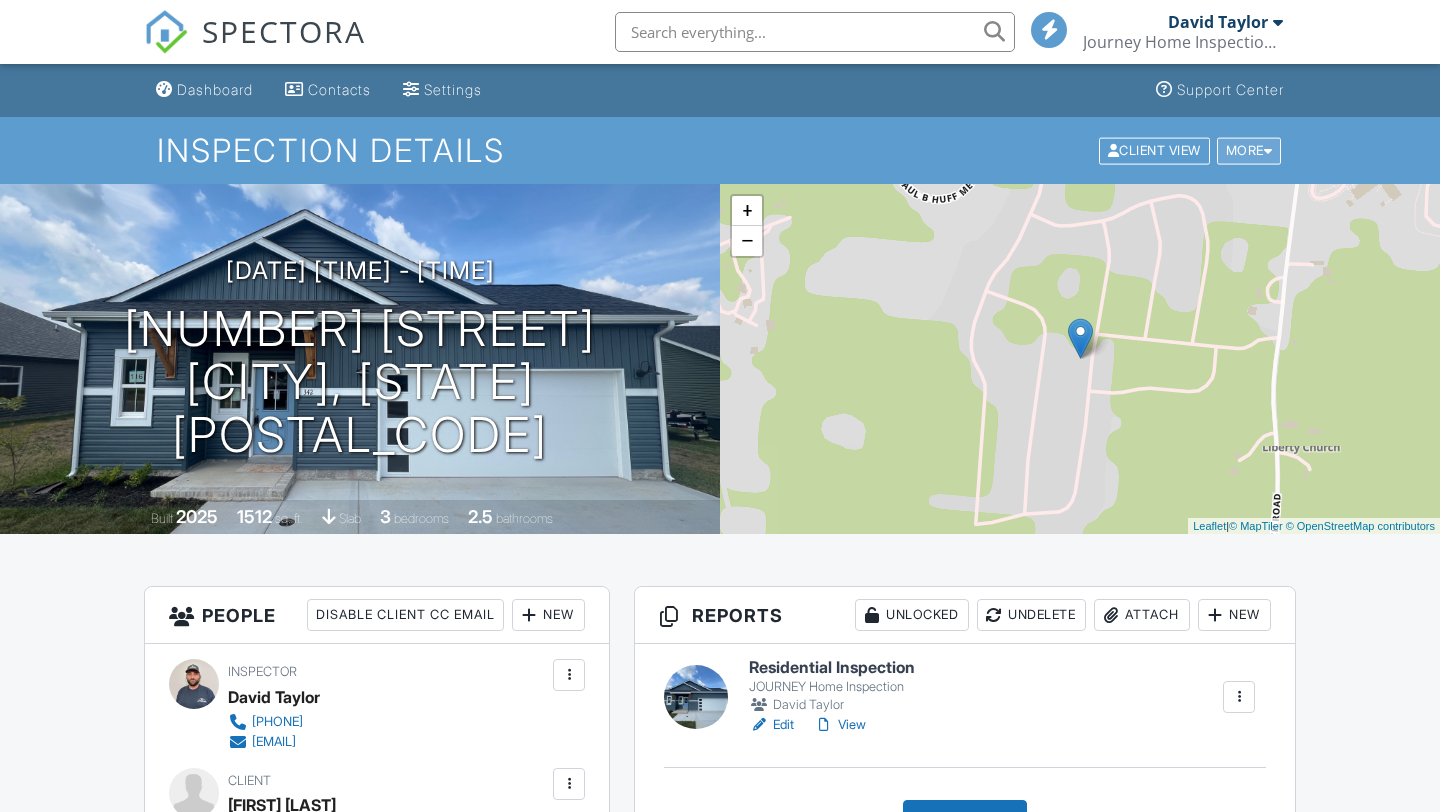 click on "More" at bounding box center [1249, 150] 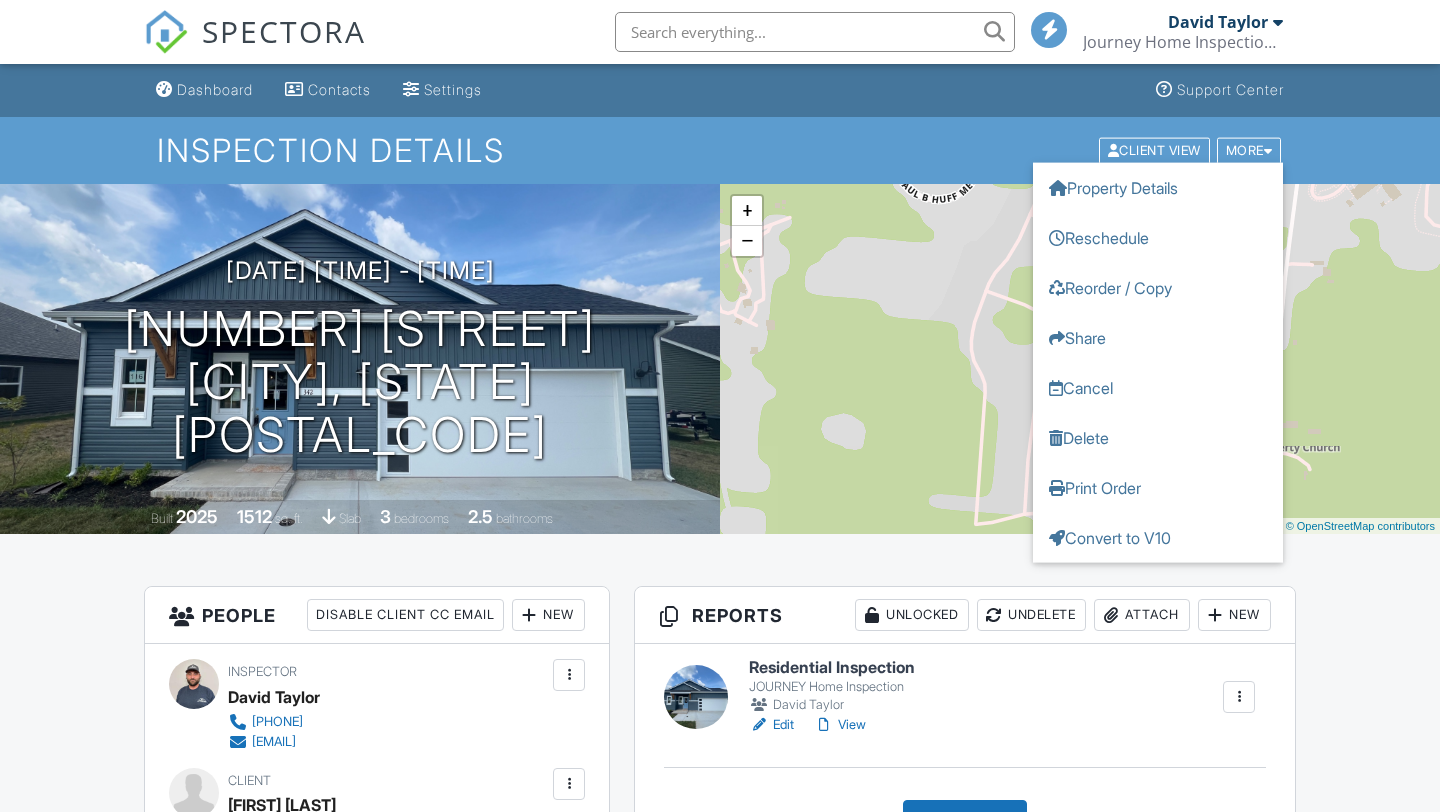 click on "David Taylor" at bounding box center [1218, 22] 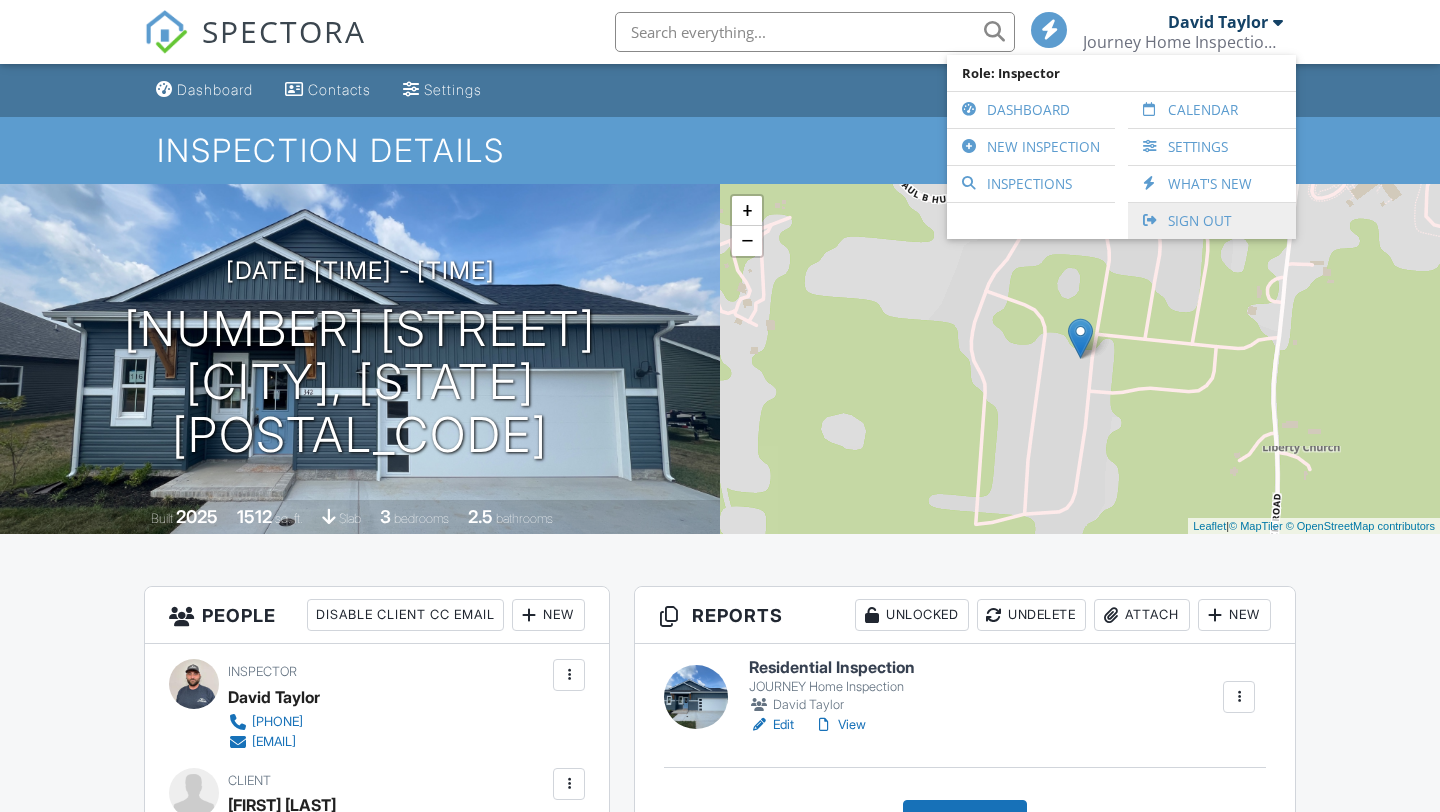 click on "Sign Out" at bounding box center (1212, 221) 